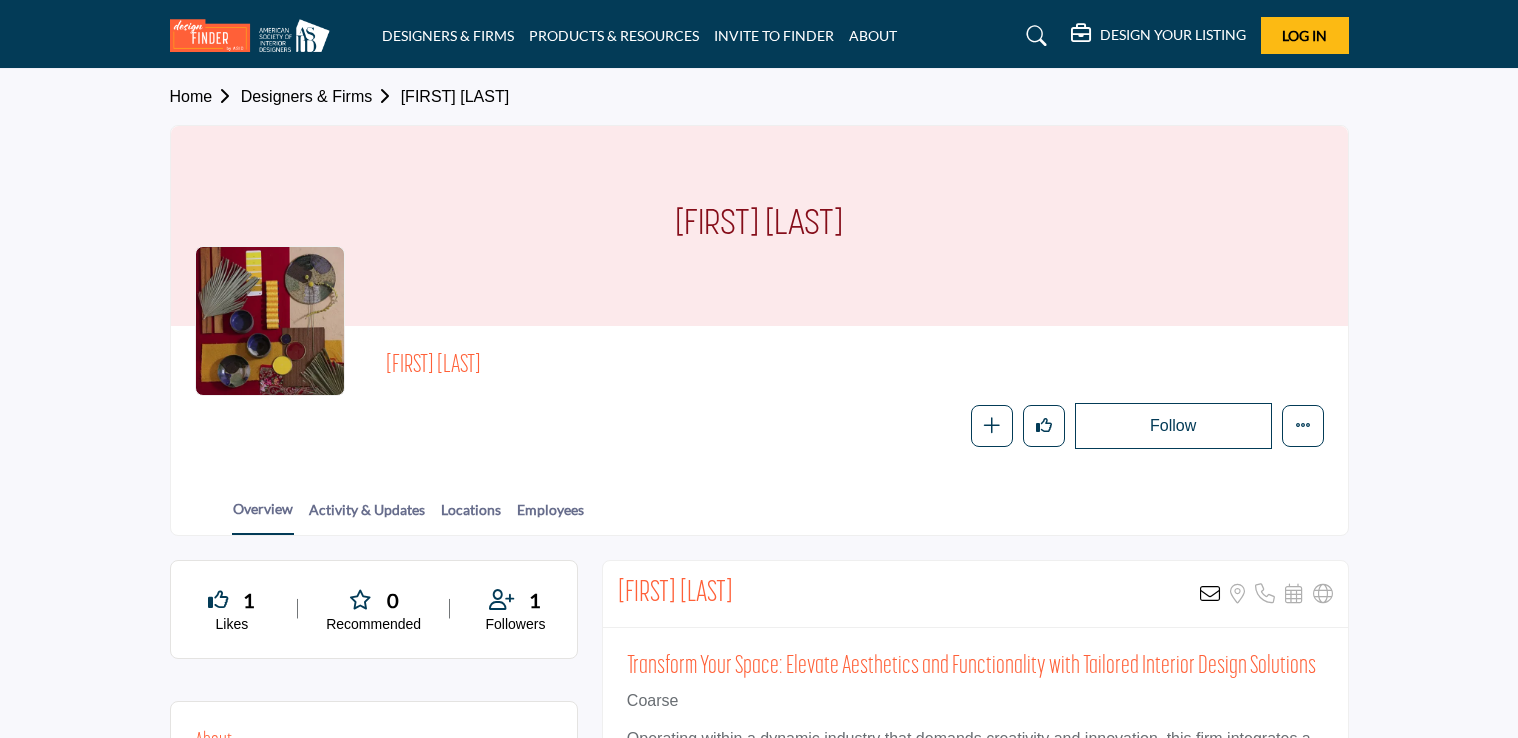 scroll, scrollTop: 0, scrollLeft: 0, axis: both 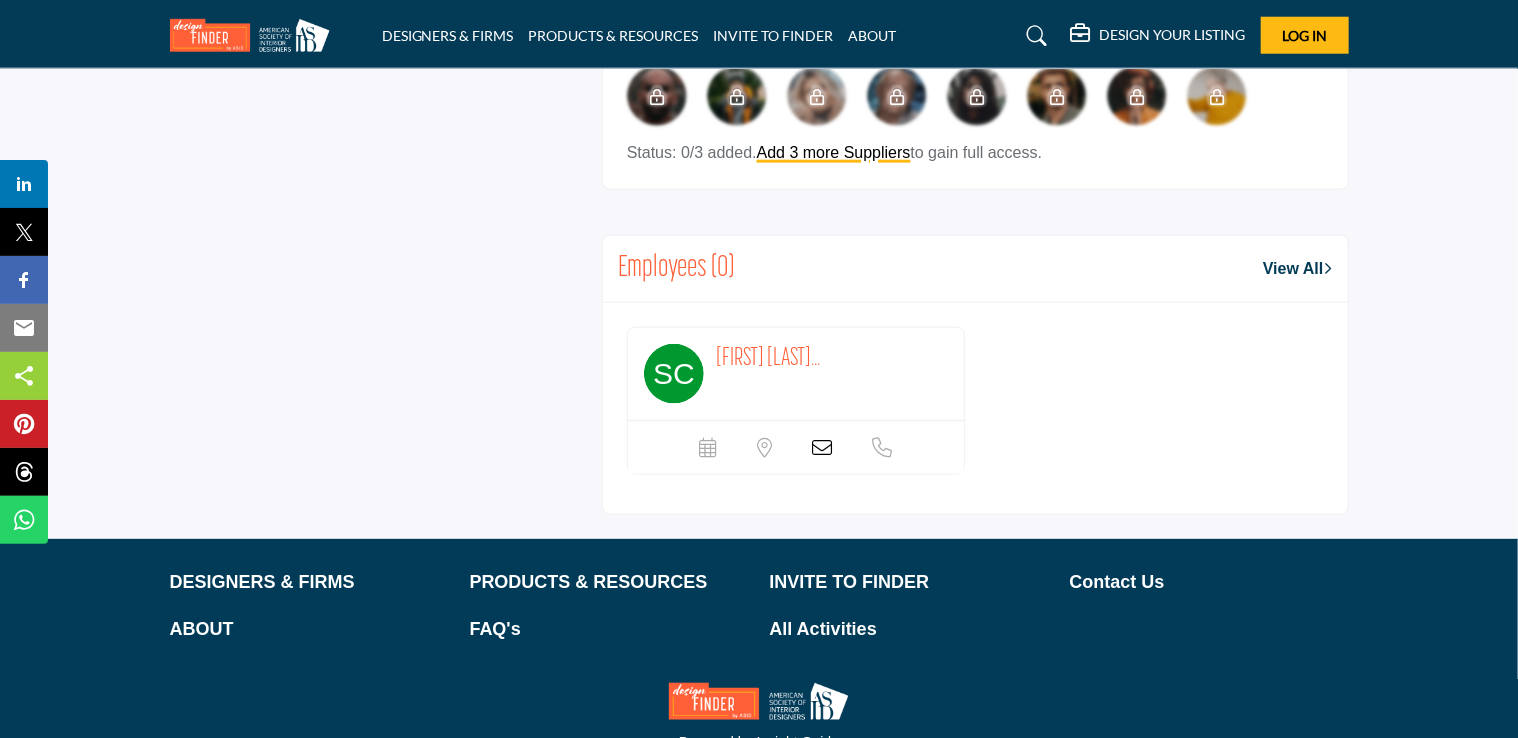 click on "1
Likes
0
Recommended 1 Followers" at bounding box center [759, -13] 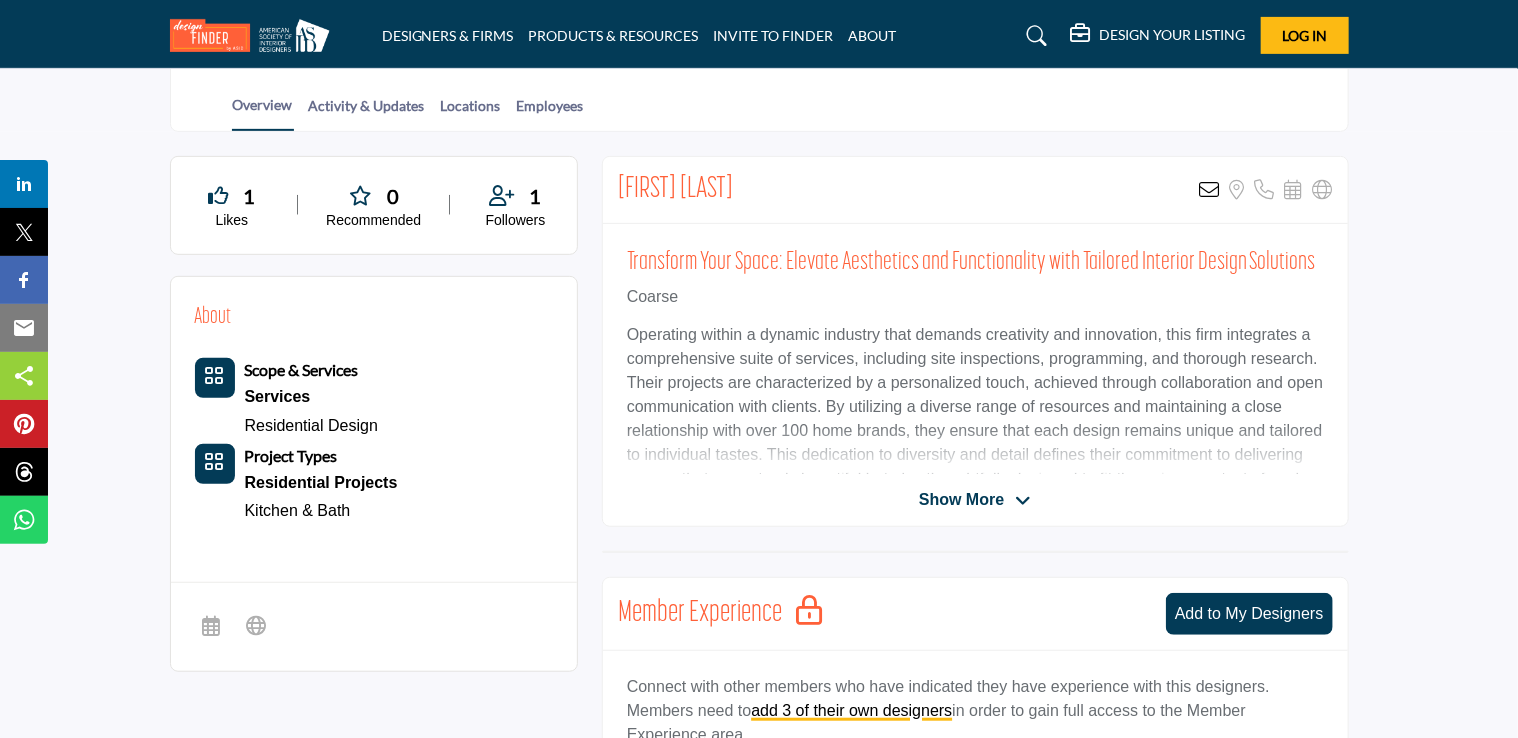 scroll, scrollTop: 400, scrollLeft: 0, axis: vertical 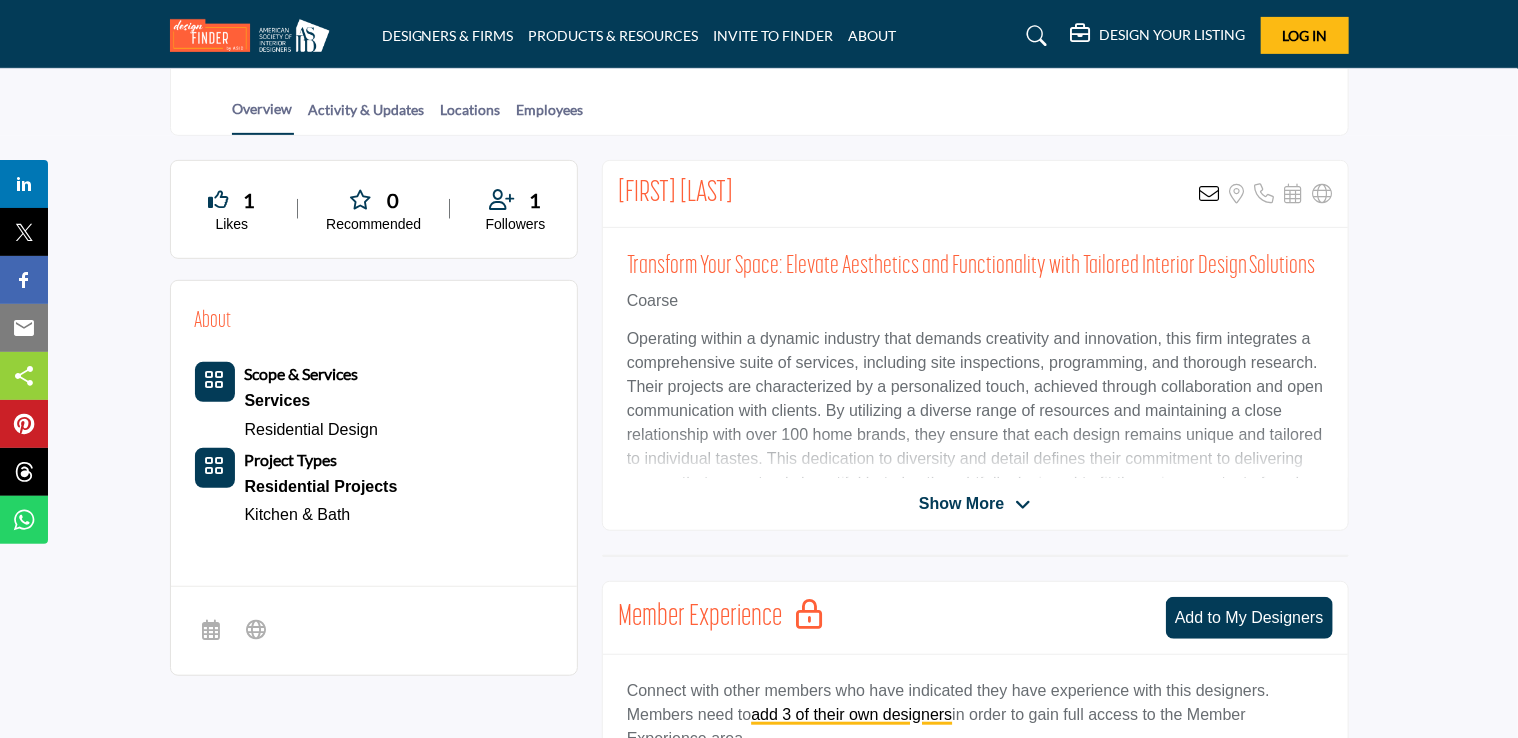 click on "Show More" at bounding box center (961, 504) 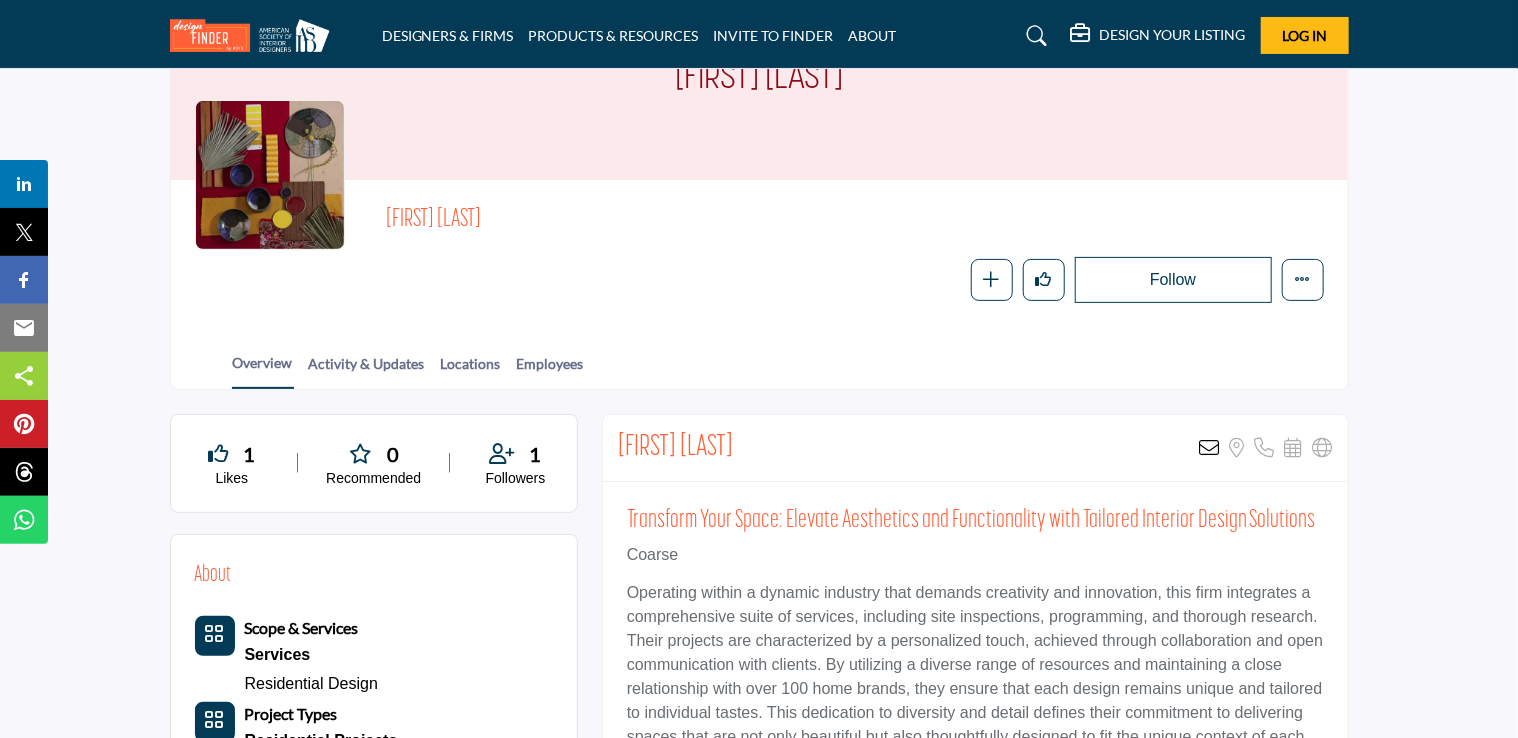 scroll, scrollTop: 0, scrollLeft: 0, axis: both 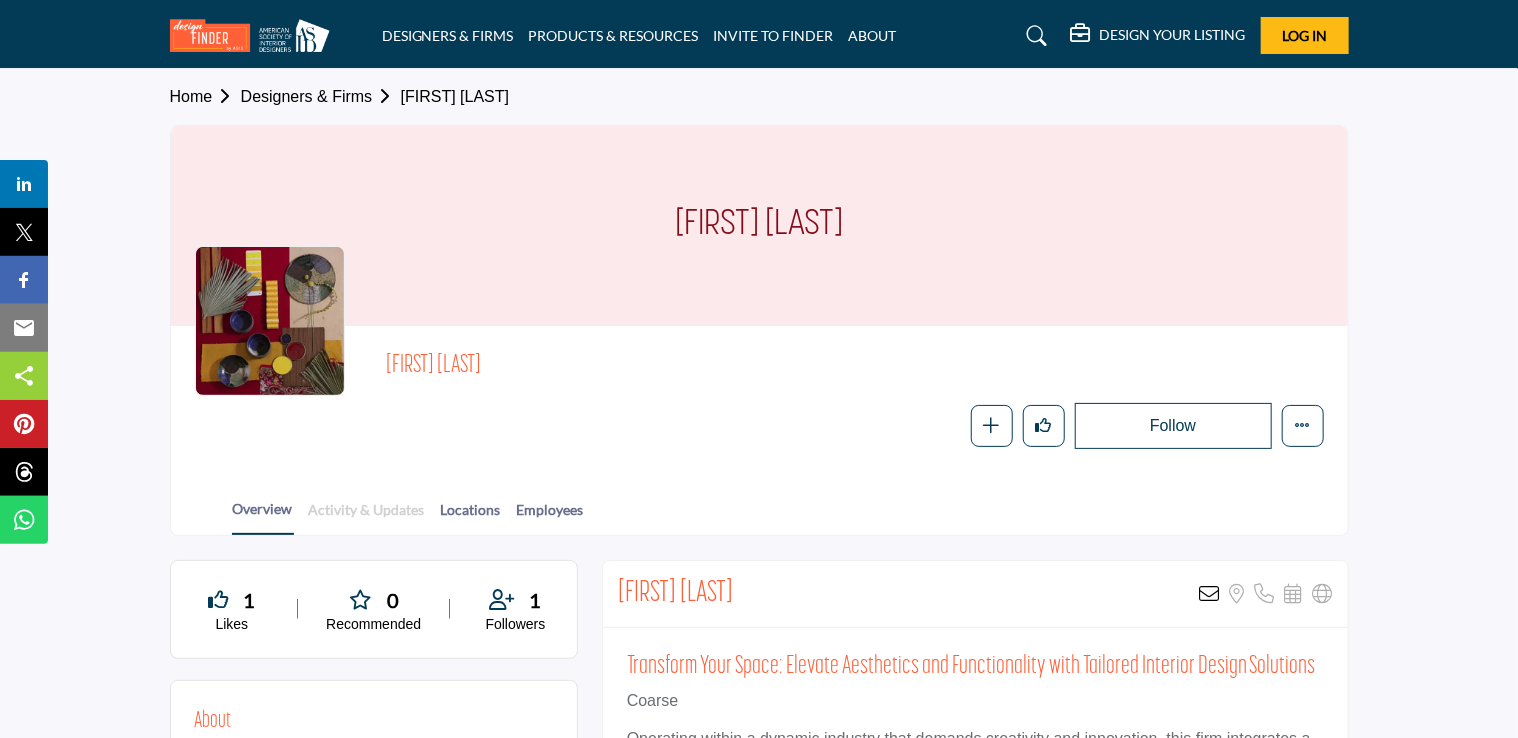 click on "Activity & Updates" at bounding box center [367, 516] 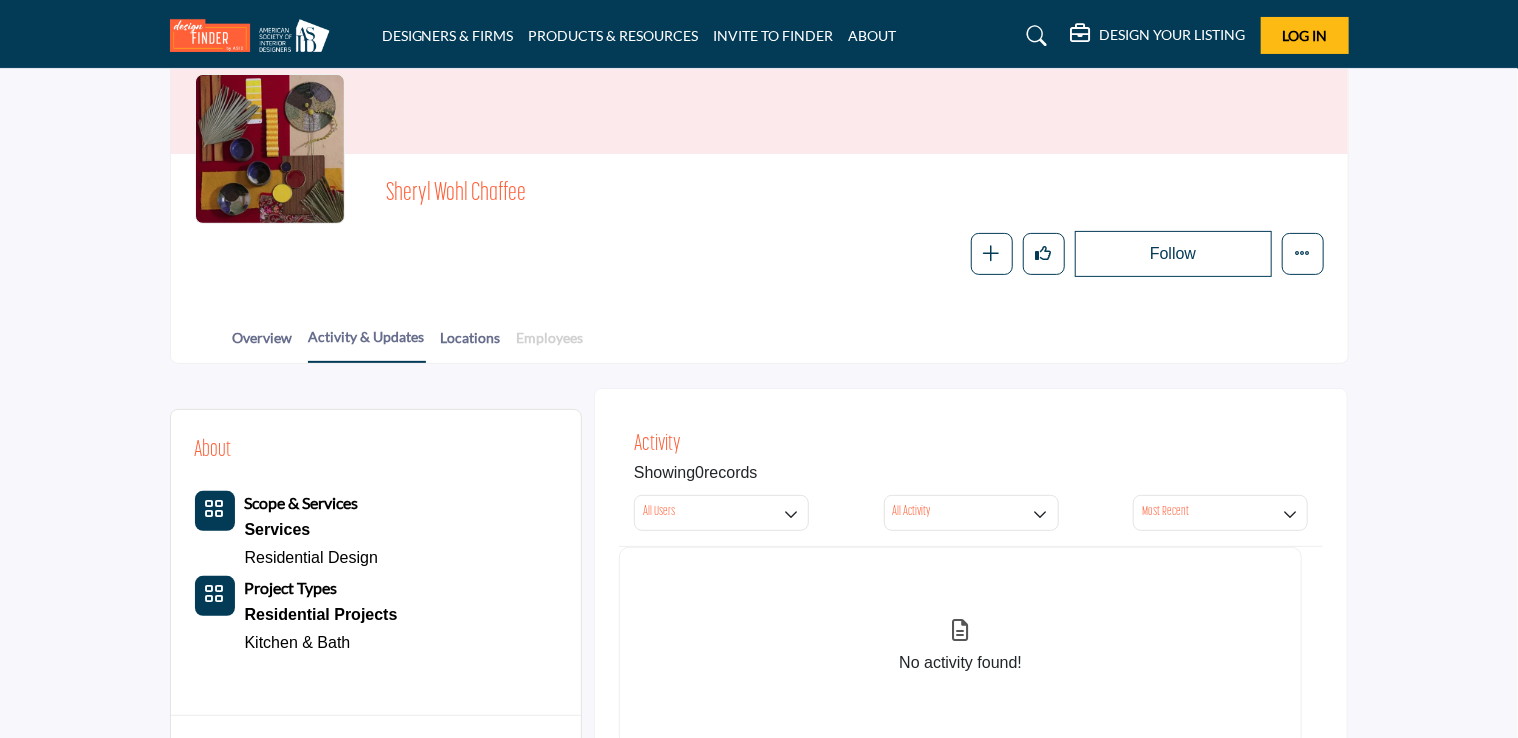 scroll, scrollTop: 172, scrollLeft: 0, axis: vertical 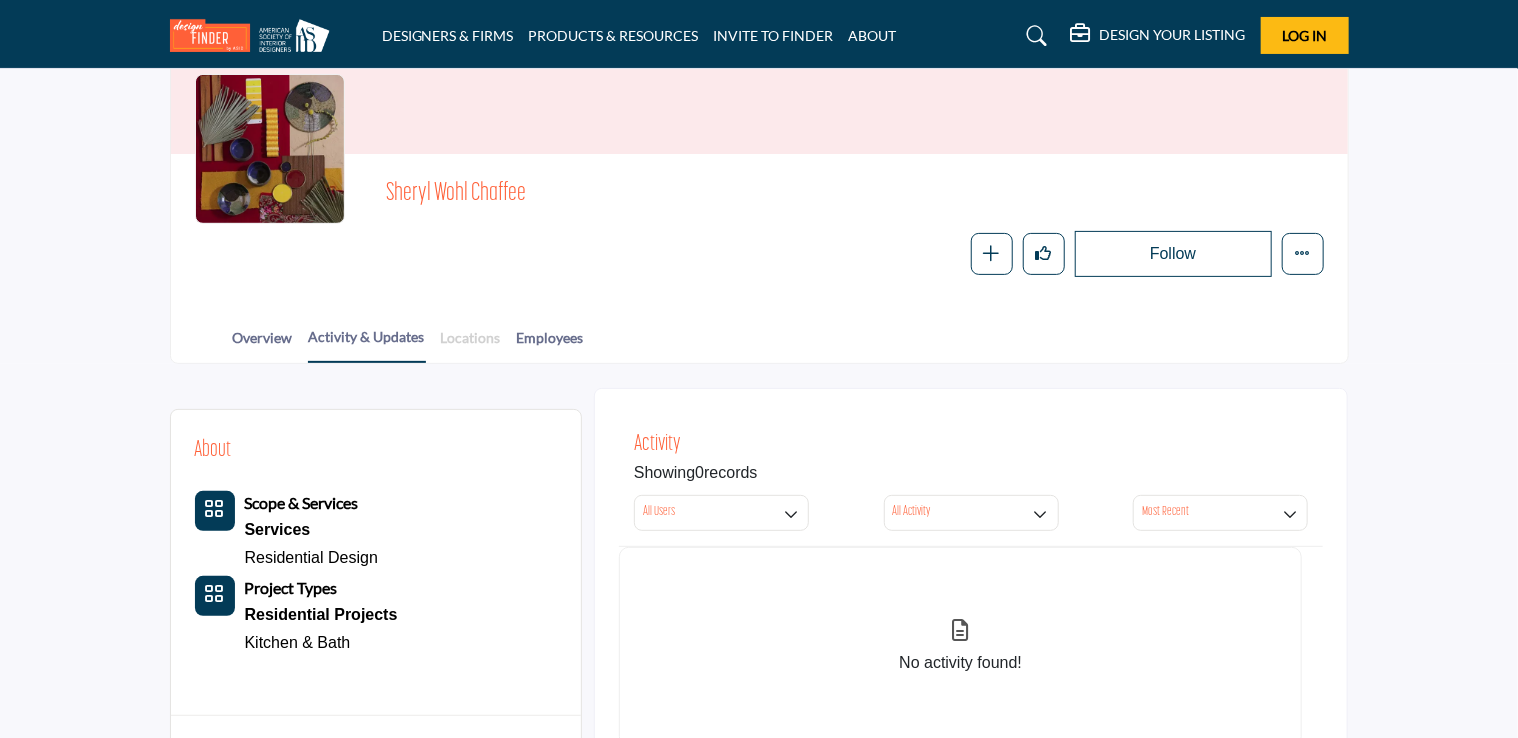 click on "DESIGNERS & FIRMS
PRODUCTS & RESOURCES
INVITE TO FINDER
ABOUT" at bounding box center (759, 485) 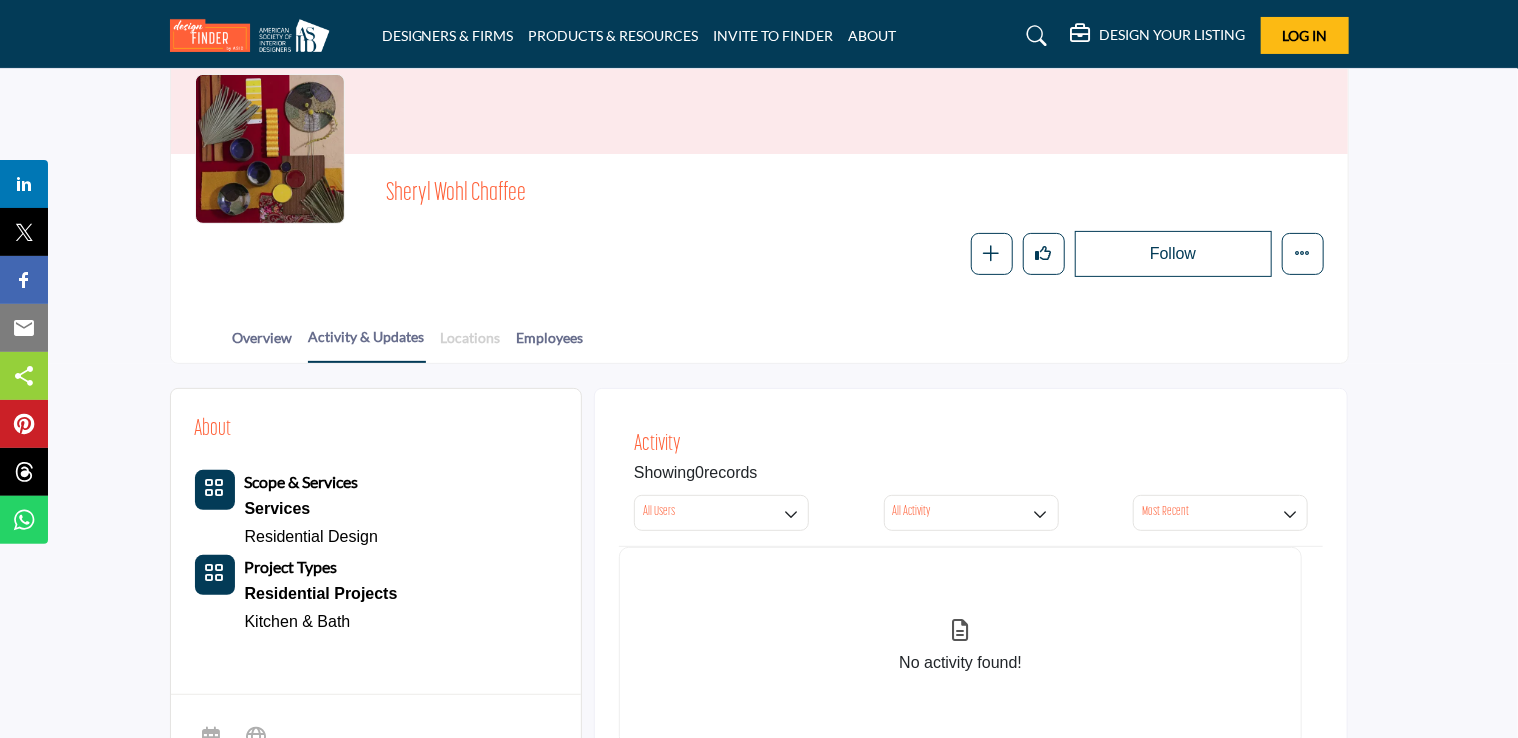 click on "Locations" at bounding box center (471, 344) 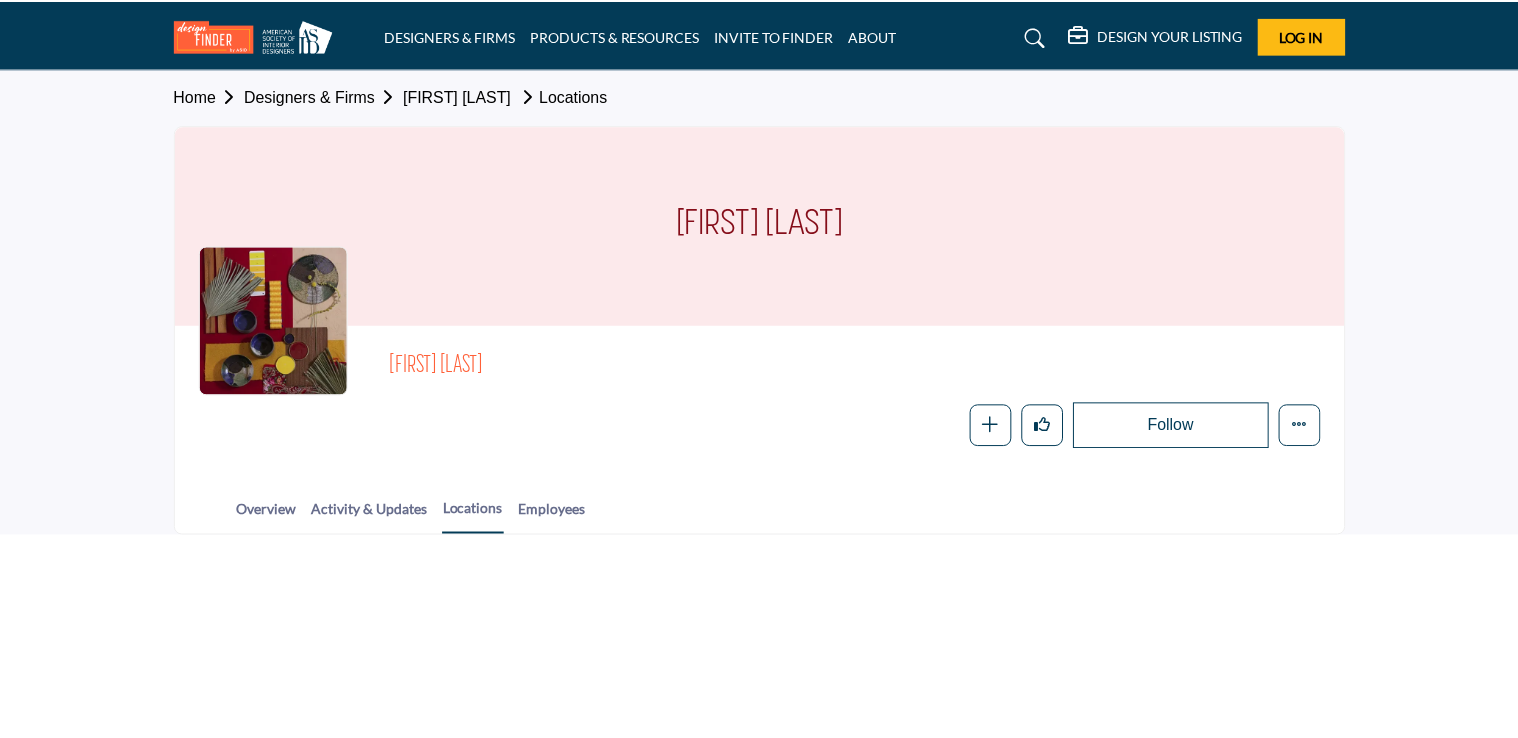 scroll, scrollTop: 0, scrollLeft: 0, axis: both 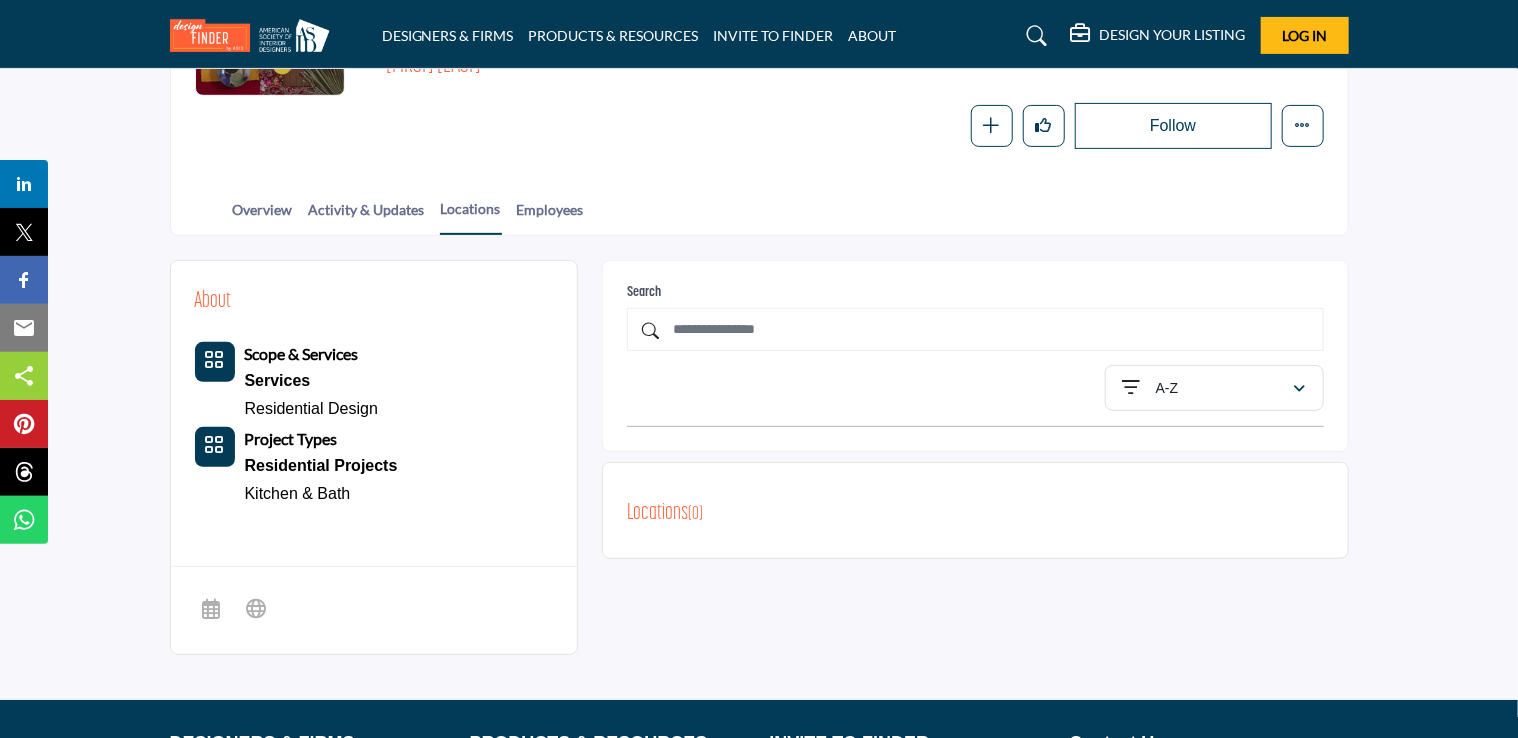 click on "Residential Projects" at bounding box center (321, 466) 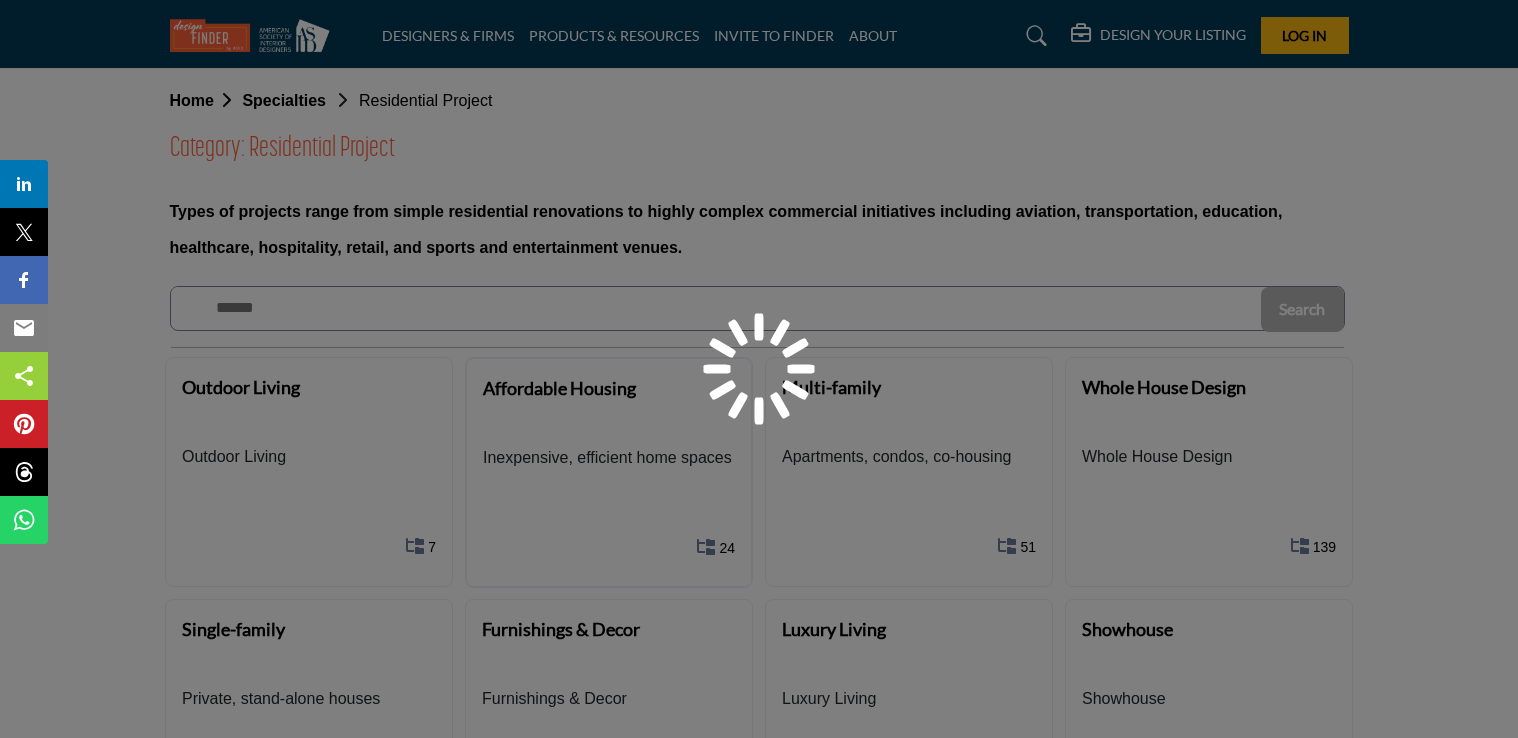 scroll, scrollTop: 0, scrollLeft: 0, axis: both 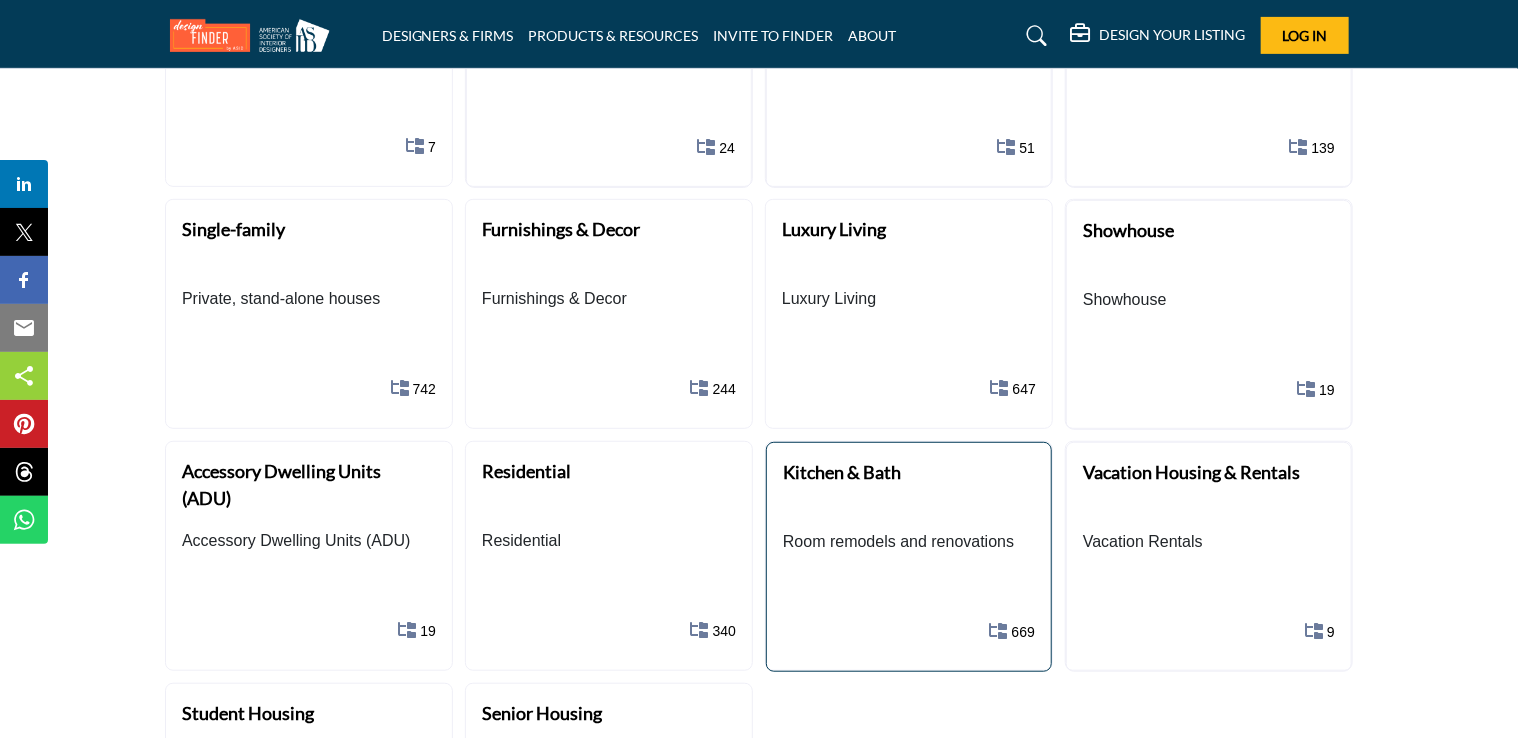 click on "Kitchen & Bath" at bounding box center (842, 472) 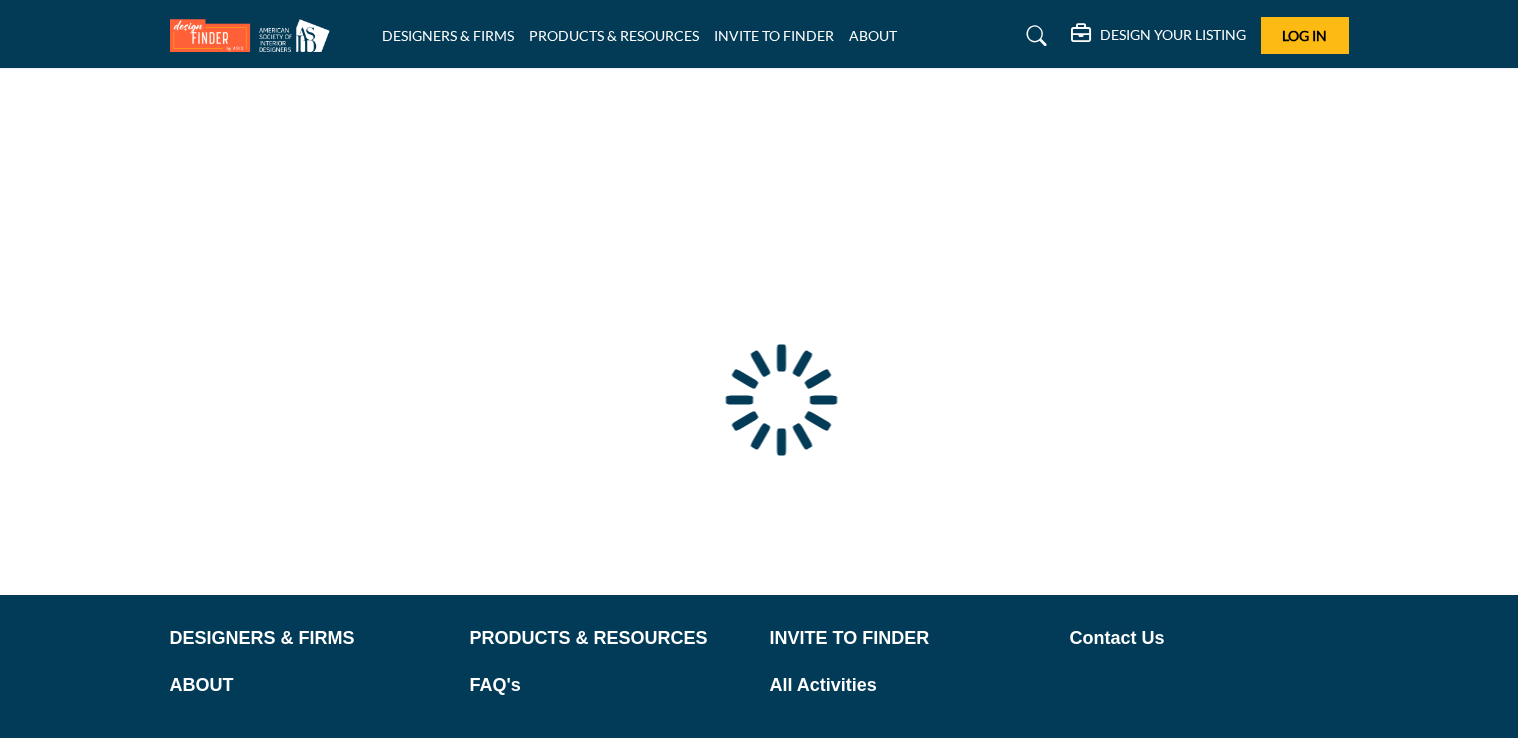 scroll, scrollTop: 0, scrollLeft: 0, axis: both 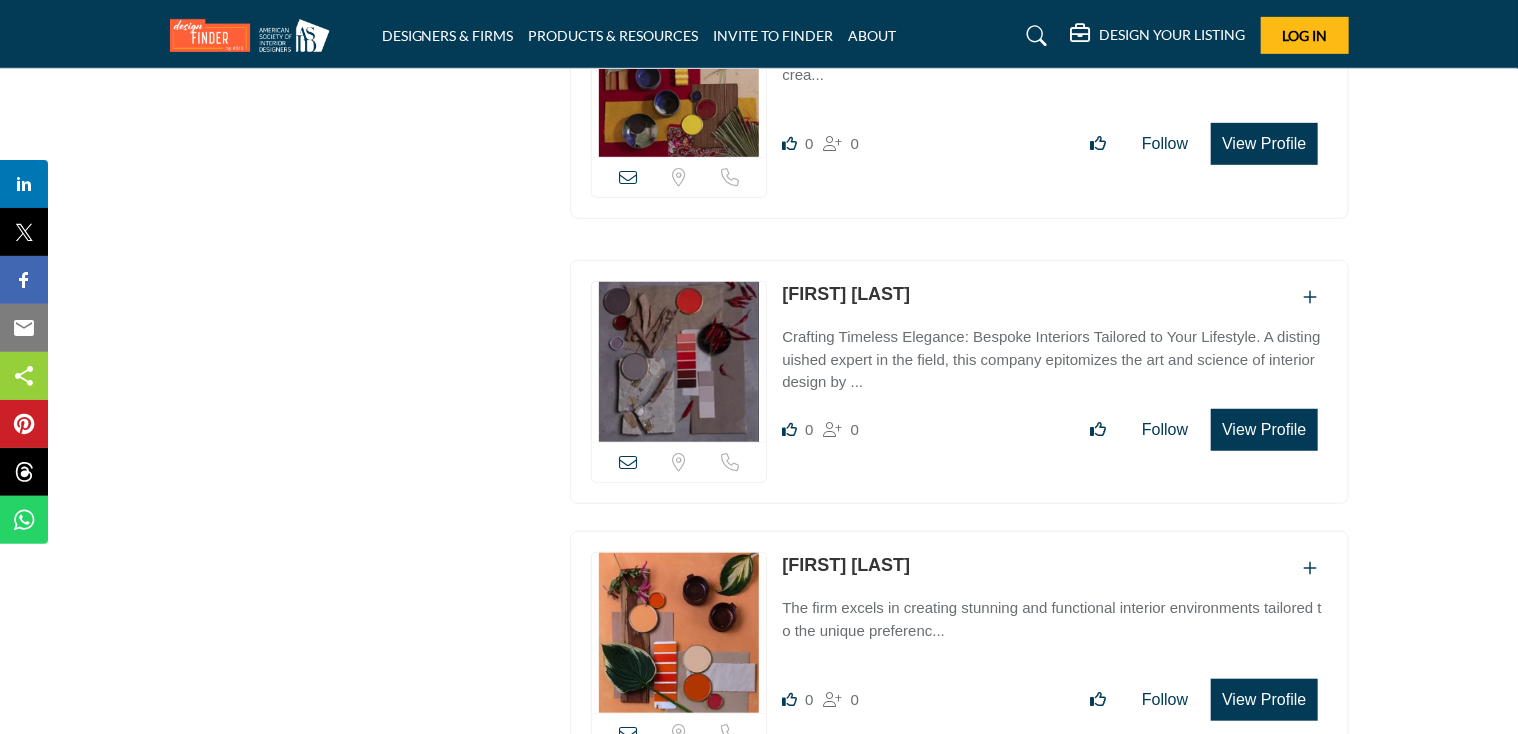 click on "View Profile" at bounding box center (1264, 700) 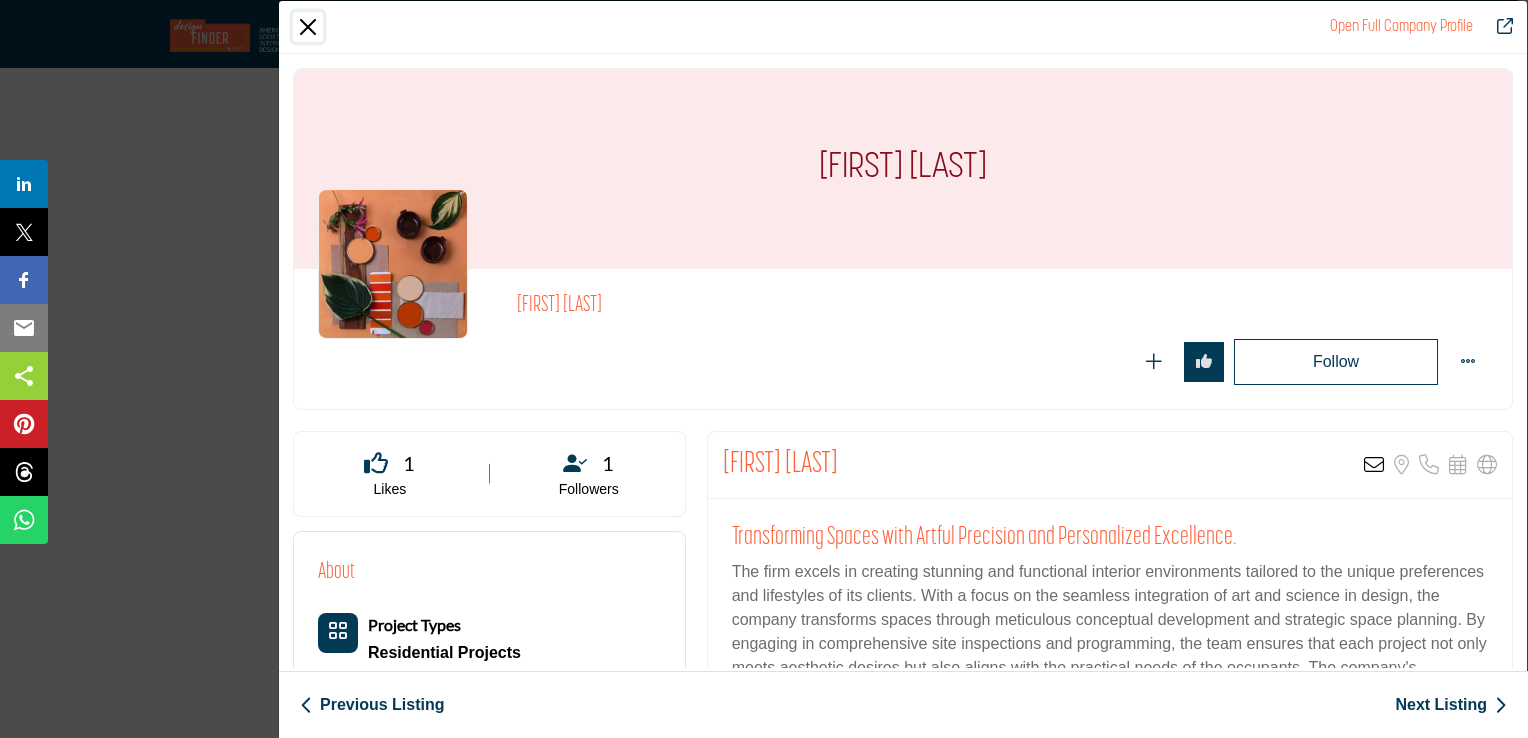click at bounding box center [308, 27] 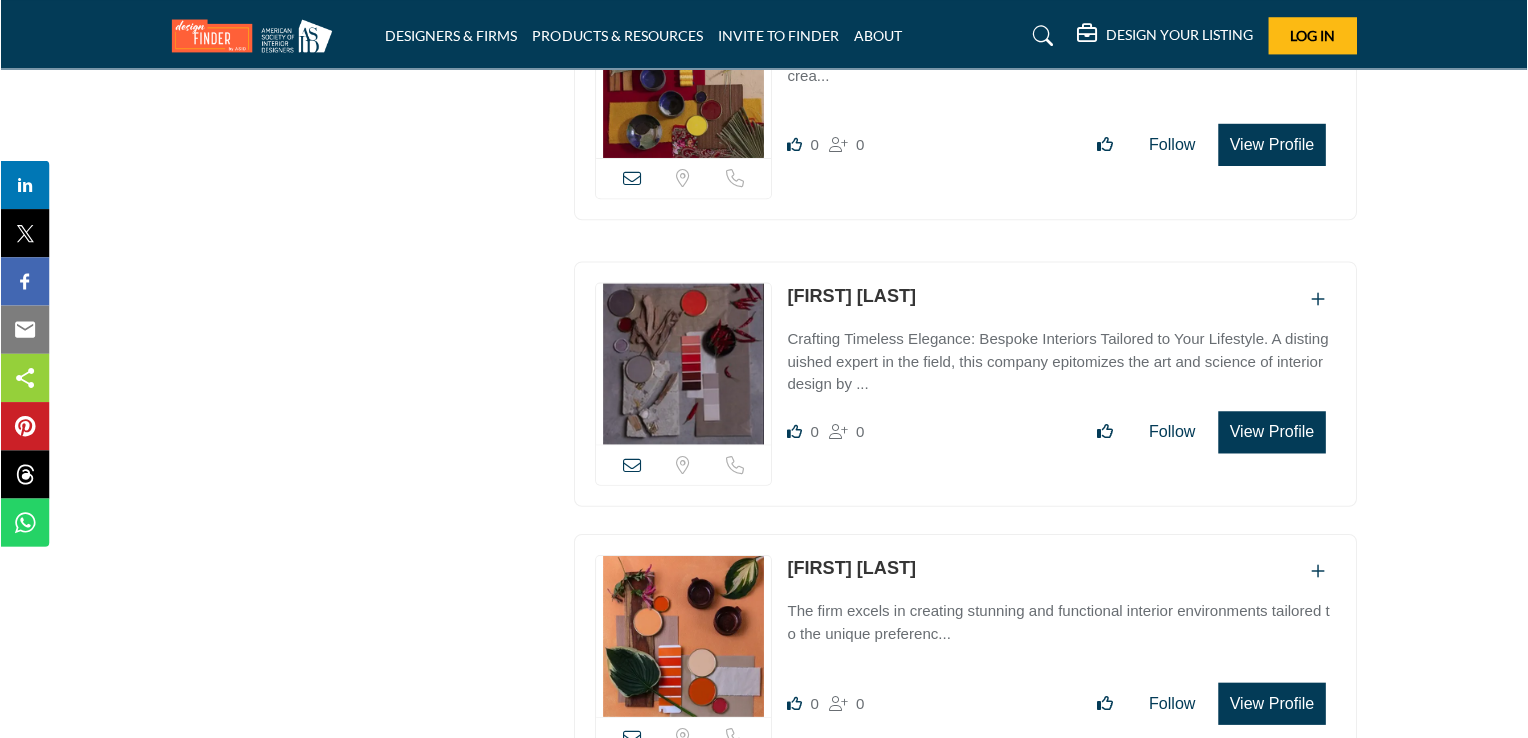 scroll, scrollTop: 30988, scrollLeft: 0, axis: vertical 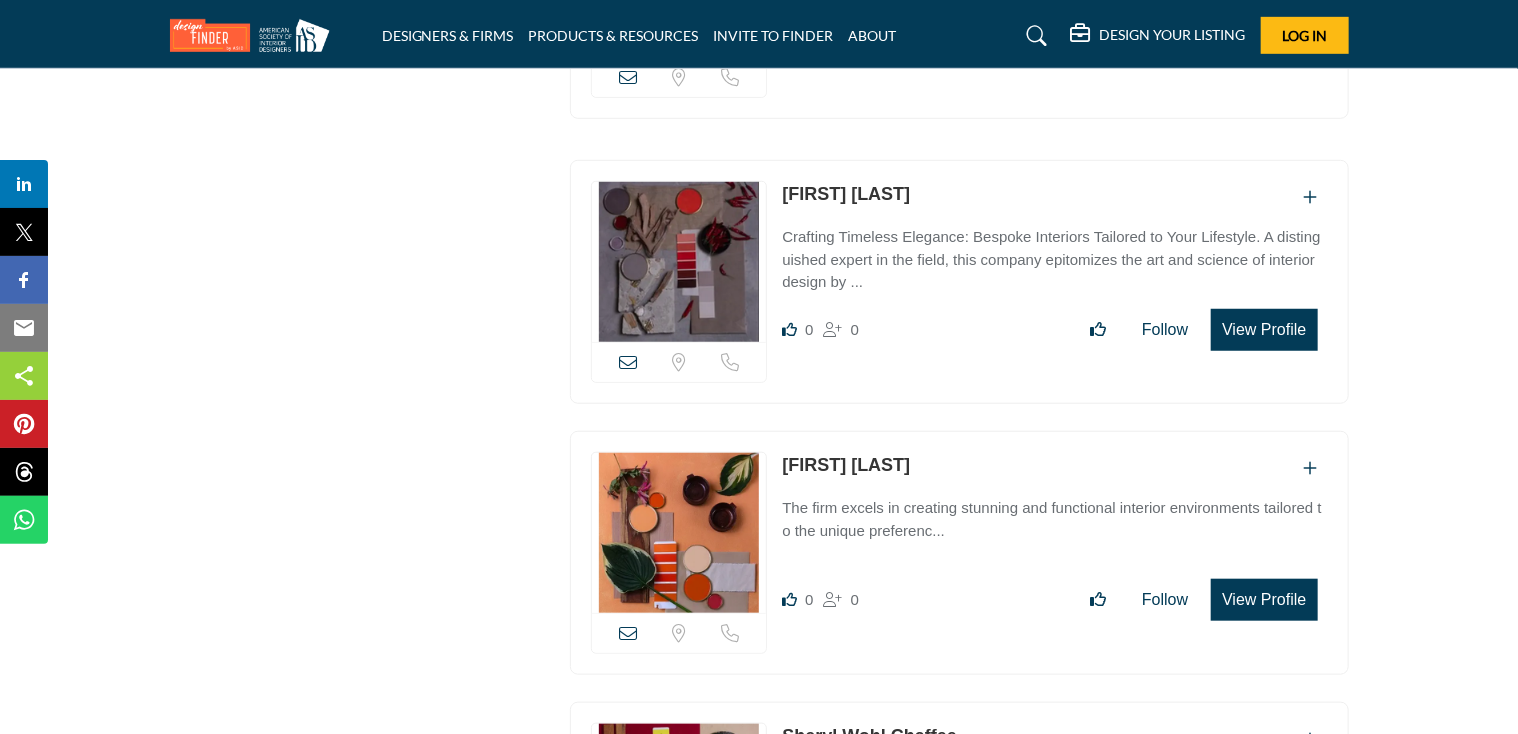 click on "View Profile" at bounding box center [1264, 872] 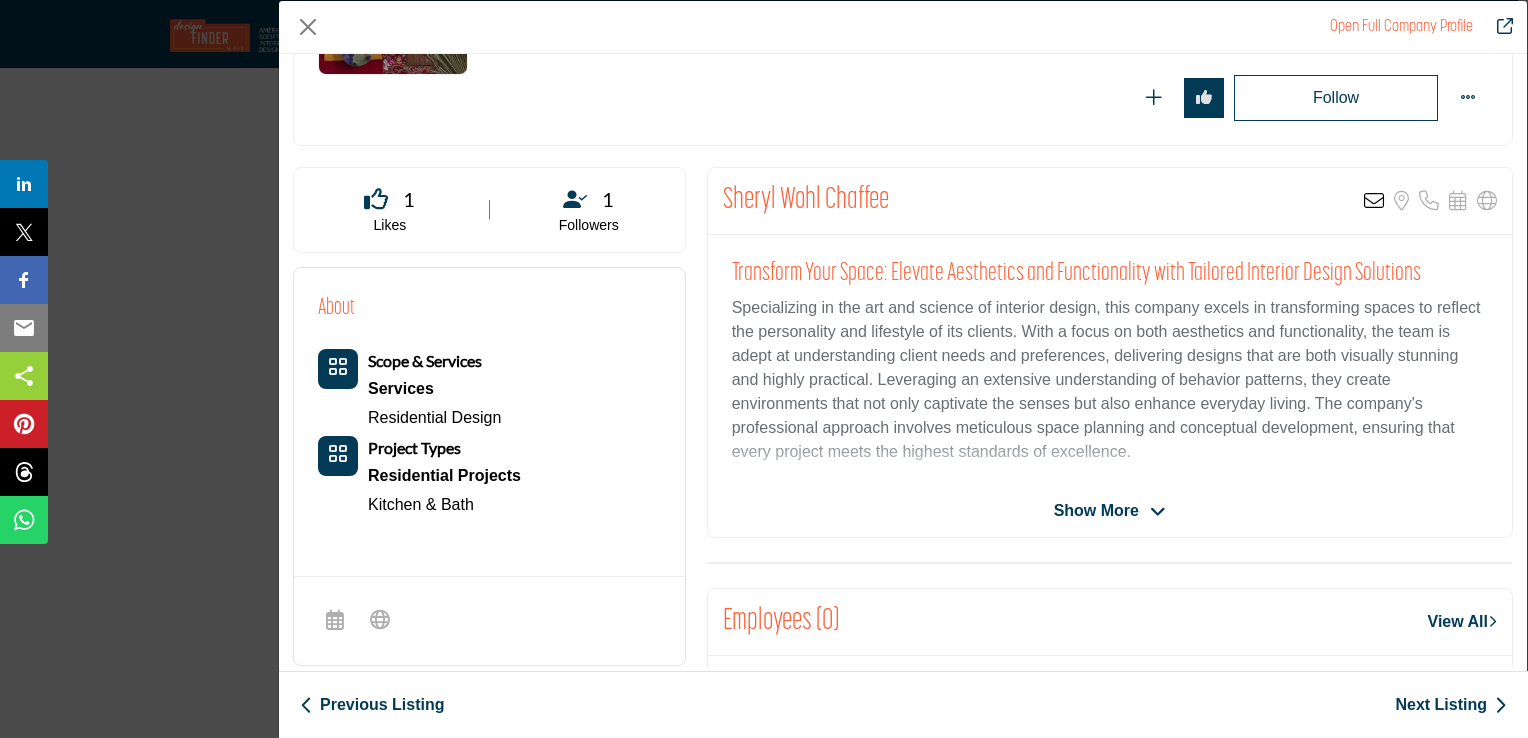 scroll, scrollTop: 219, scrollLeft: 0, axis: vertical 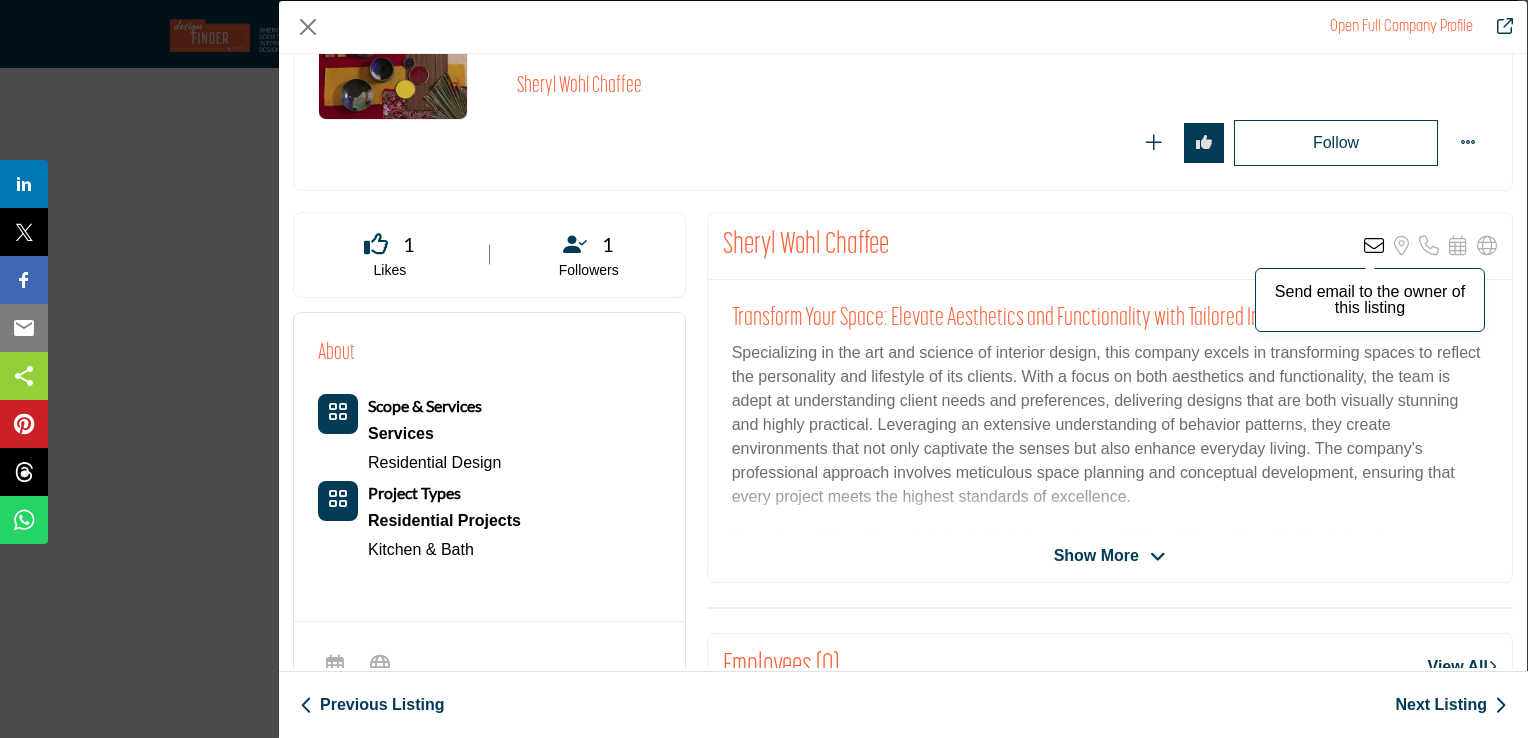 click at bounding box center (1374, 246) 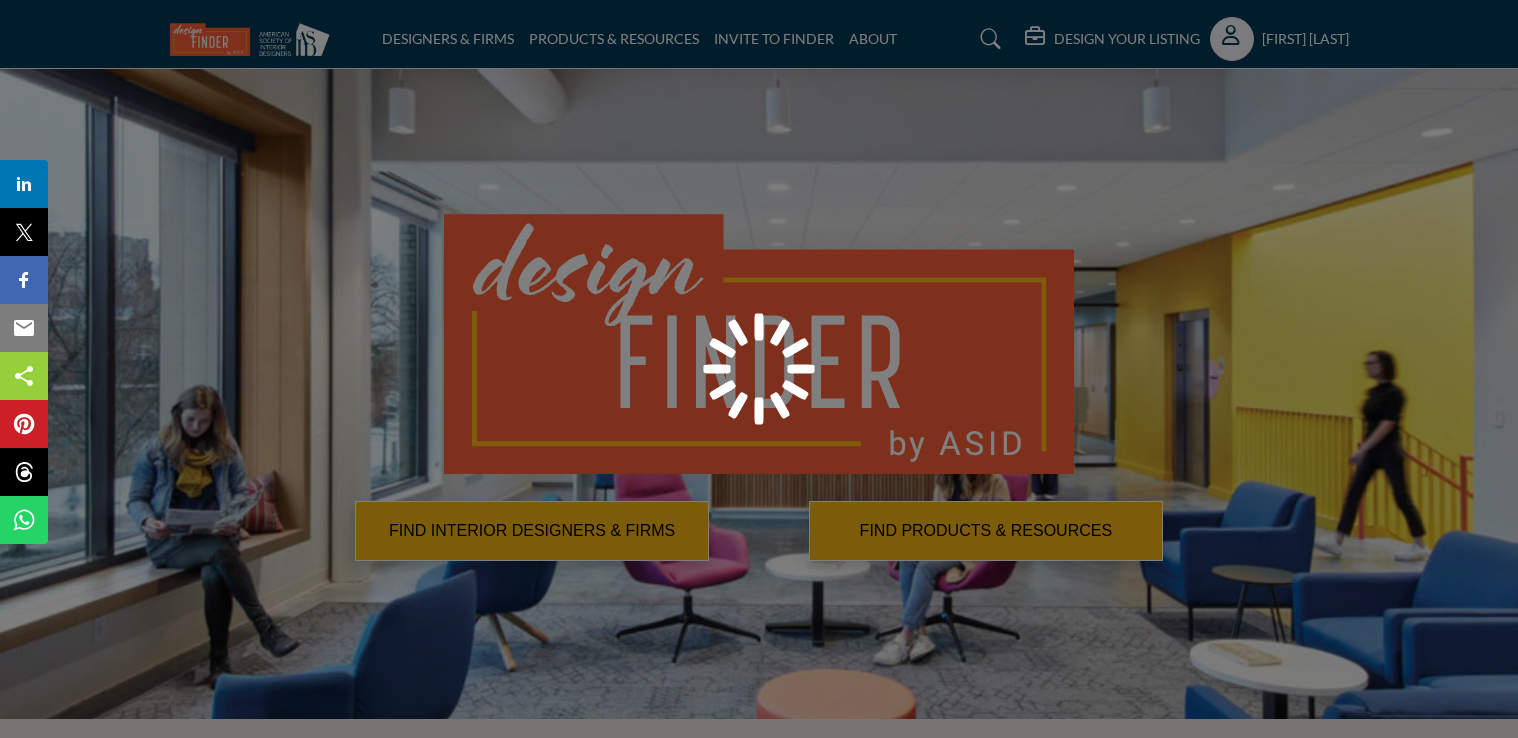 scroll, scrollTop: 0, scrollLeft: 0, axis: both 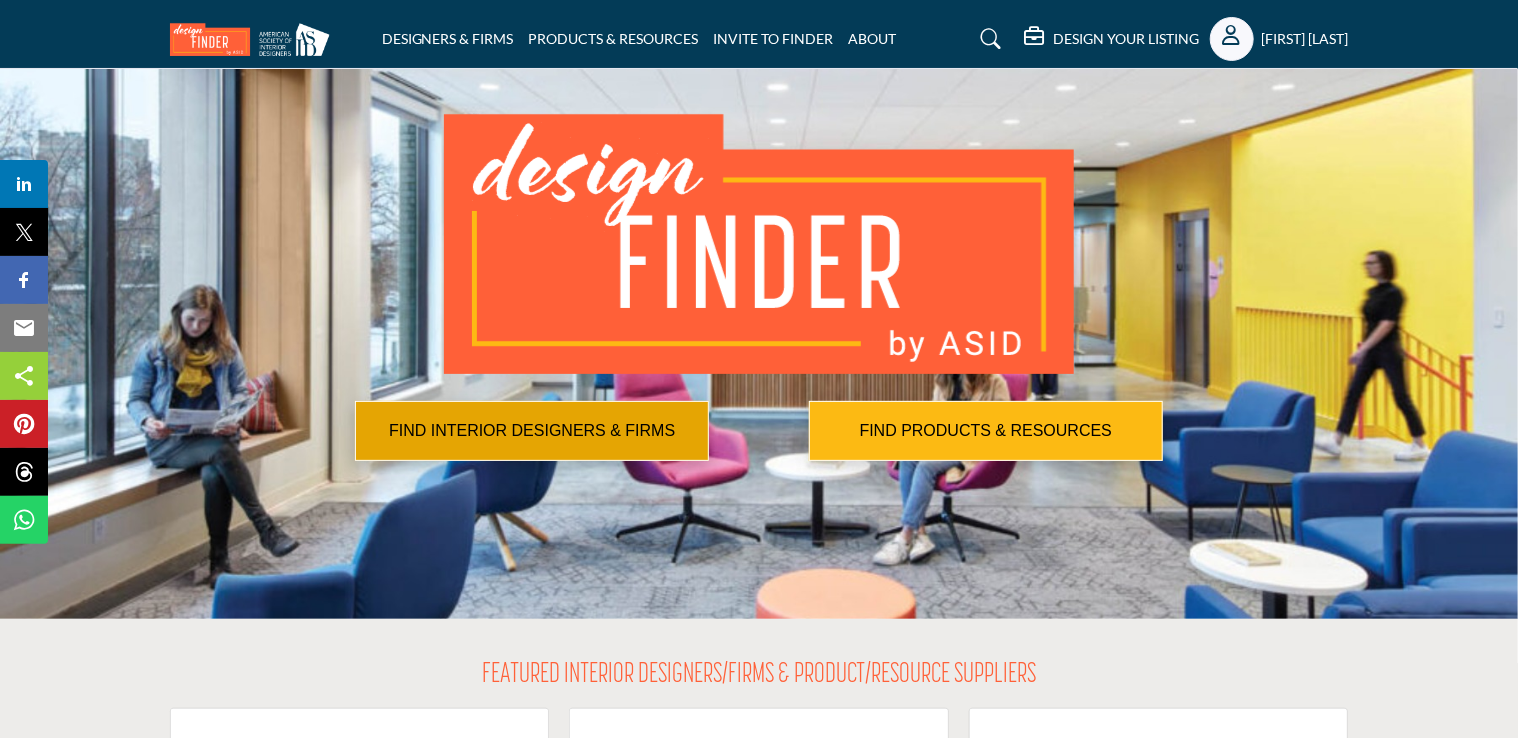 click on "FIND INTERIOR DESIGNERS & FIRMS" at bounding box center (532, 431) 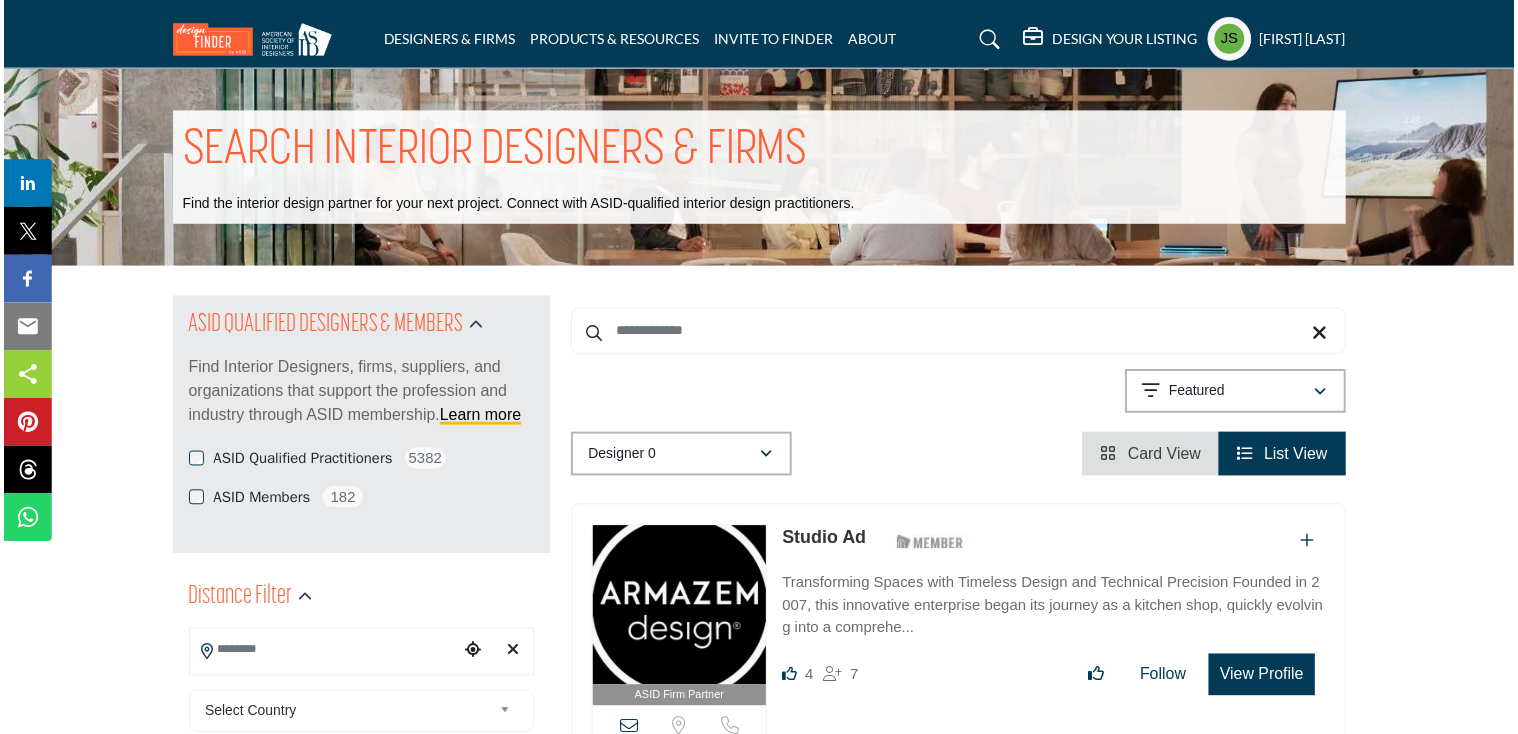 scroll, scrollTop: 0, scrollLeft: 0, axis: both 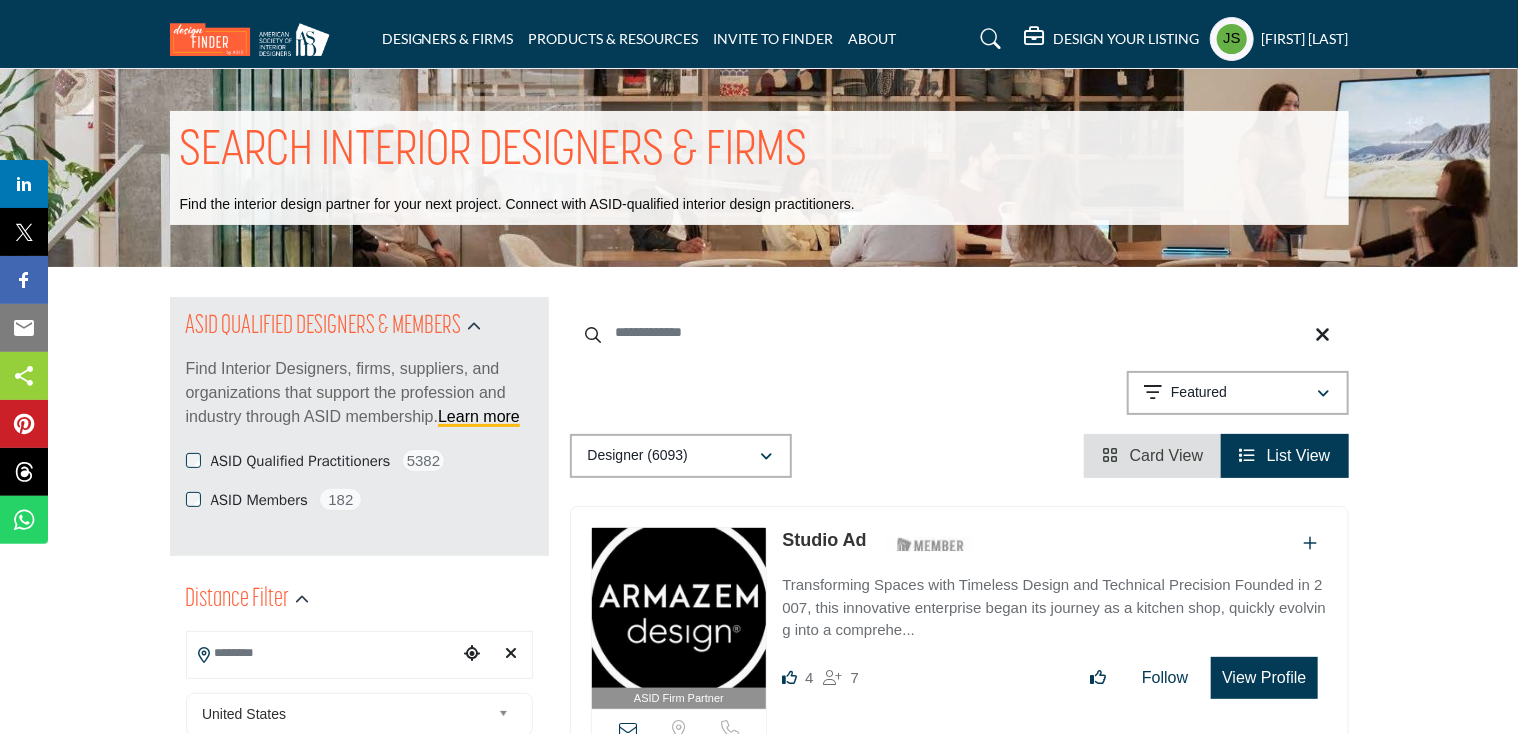 click at bounding box center (959, 332) 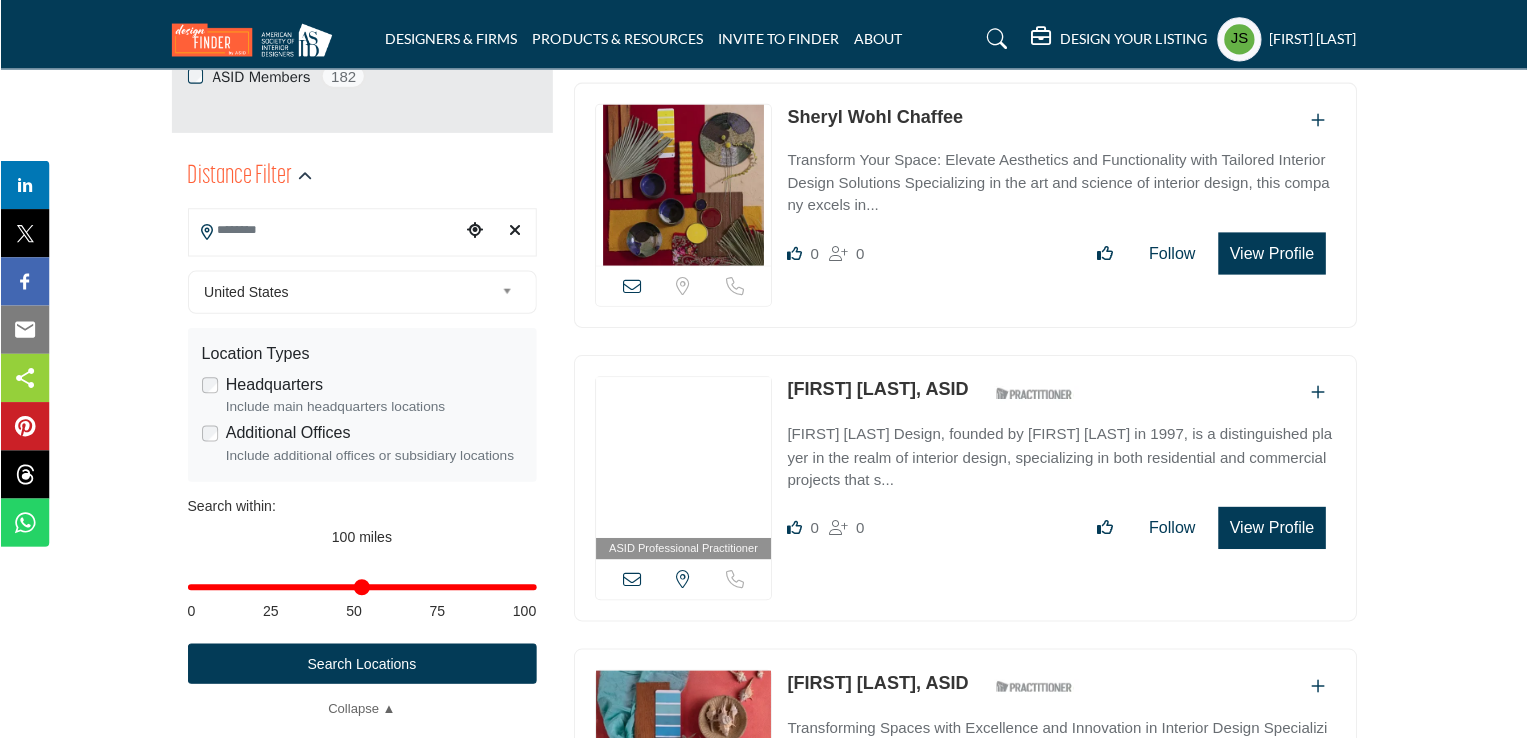scroll, scrollTop: 300, scrollLeft: 0, axis: vertical 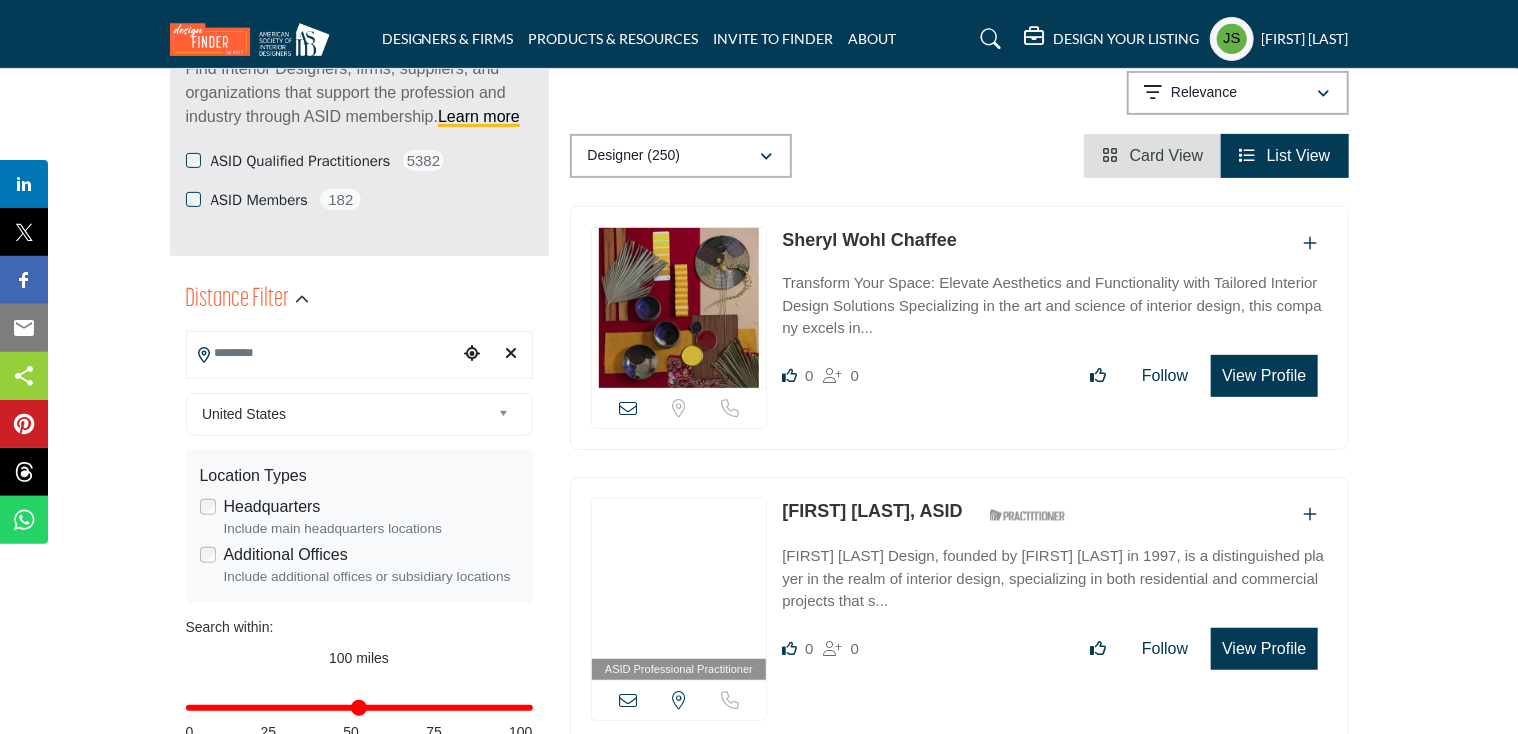 type on "**********" 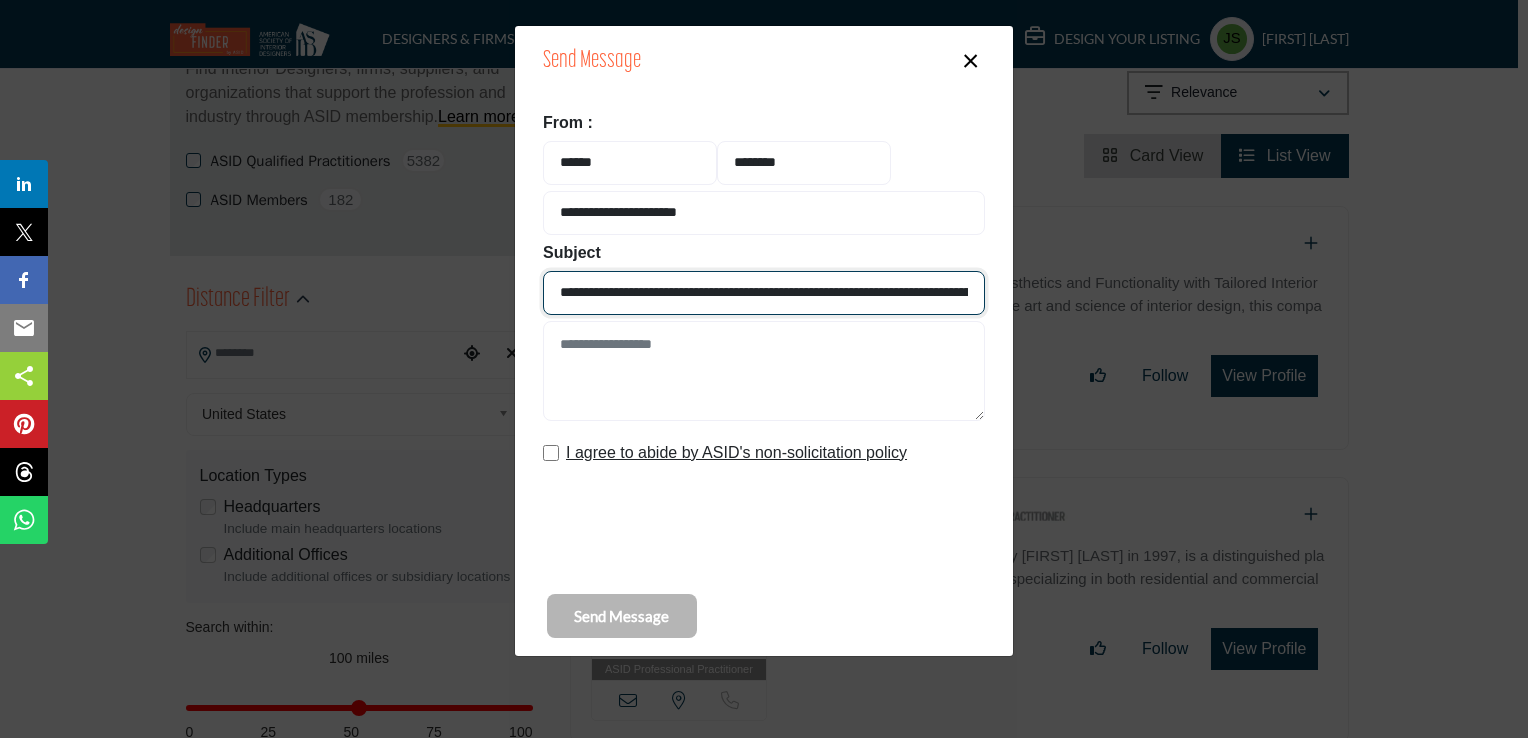 click on "**********" at bounding box center [764, 293] 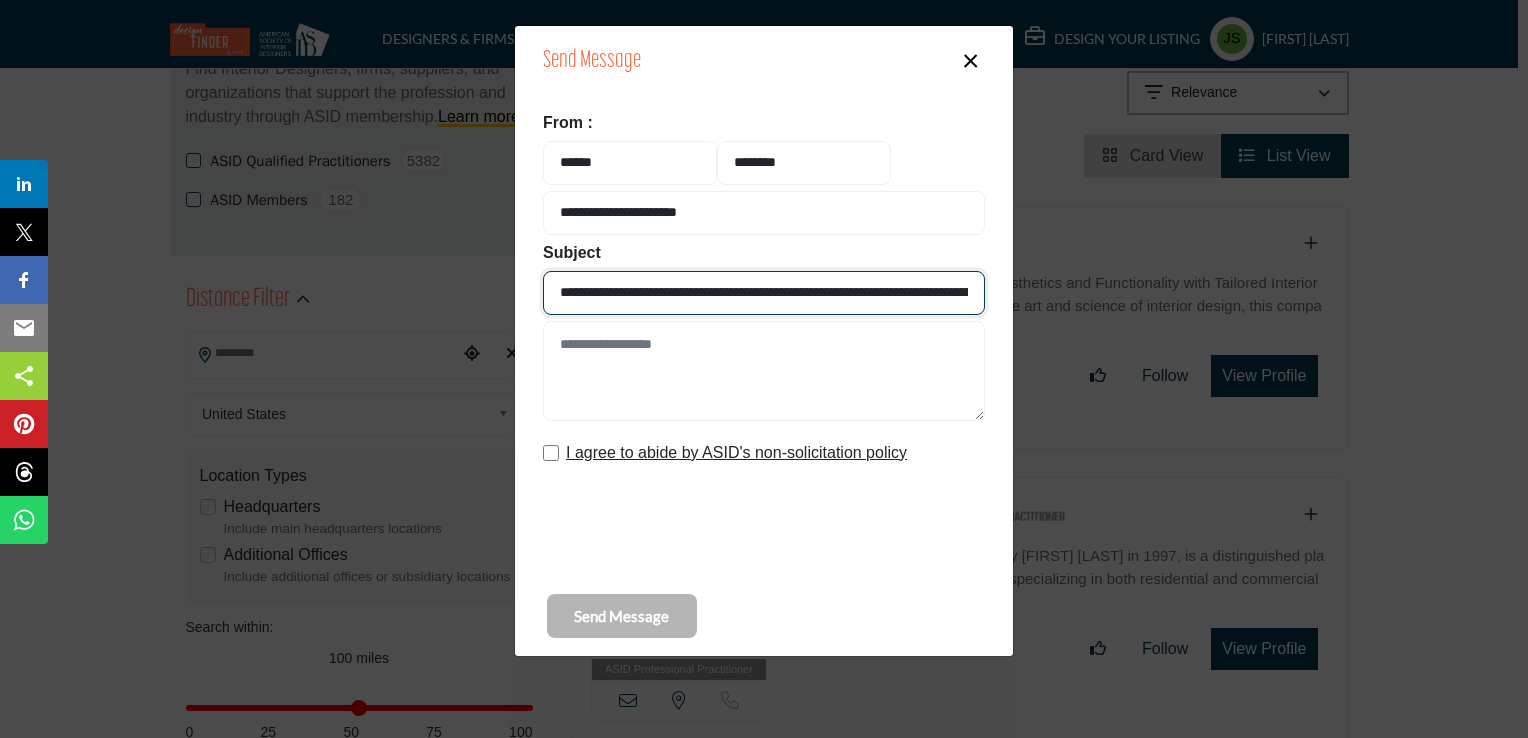 type on "**********" 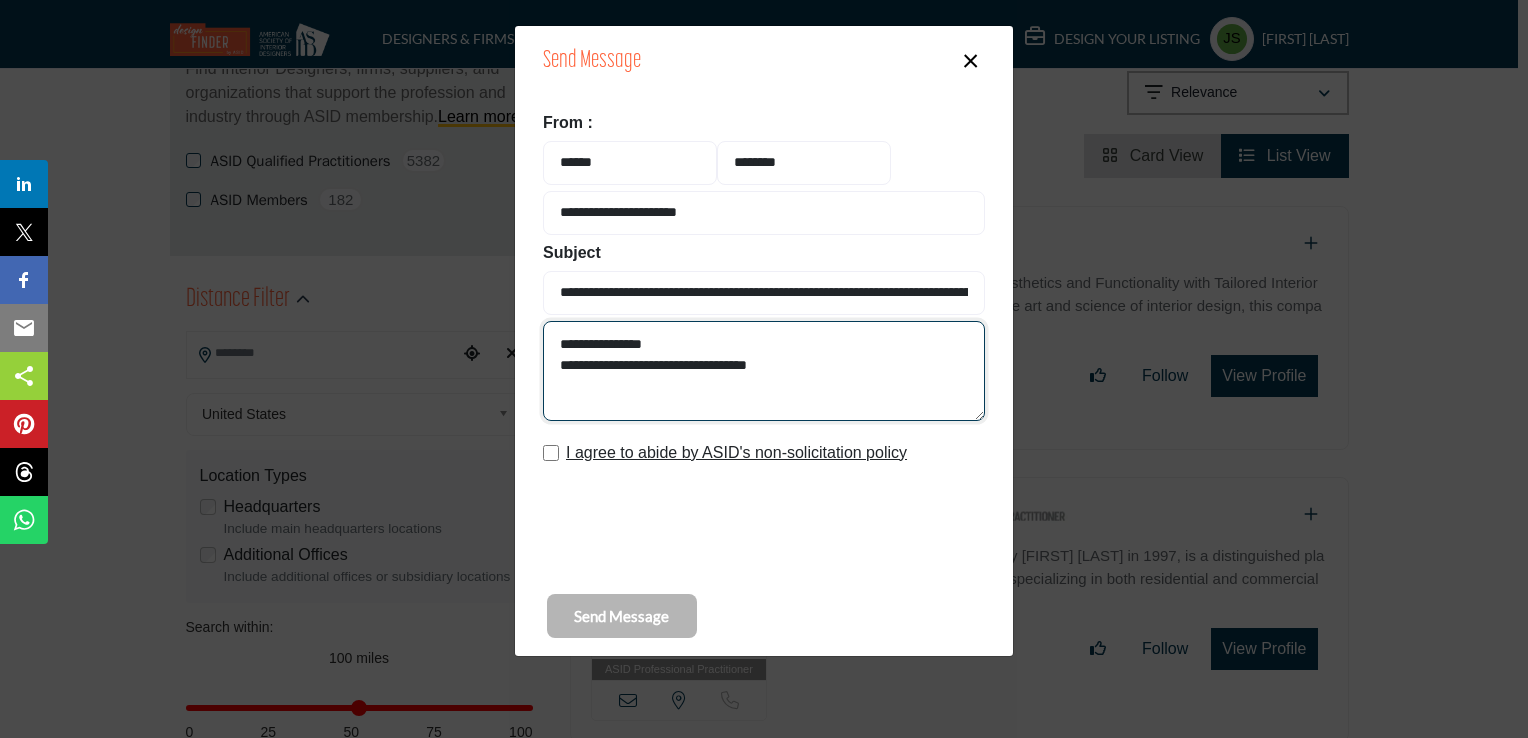 click on "**********" at bounding box center (764, 371) 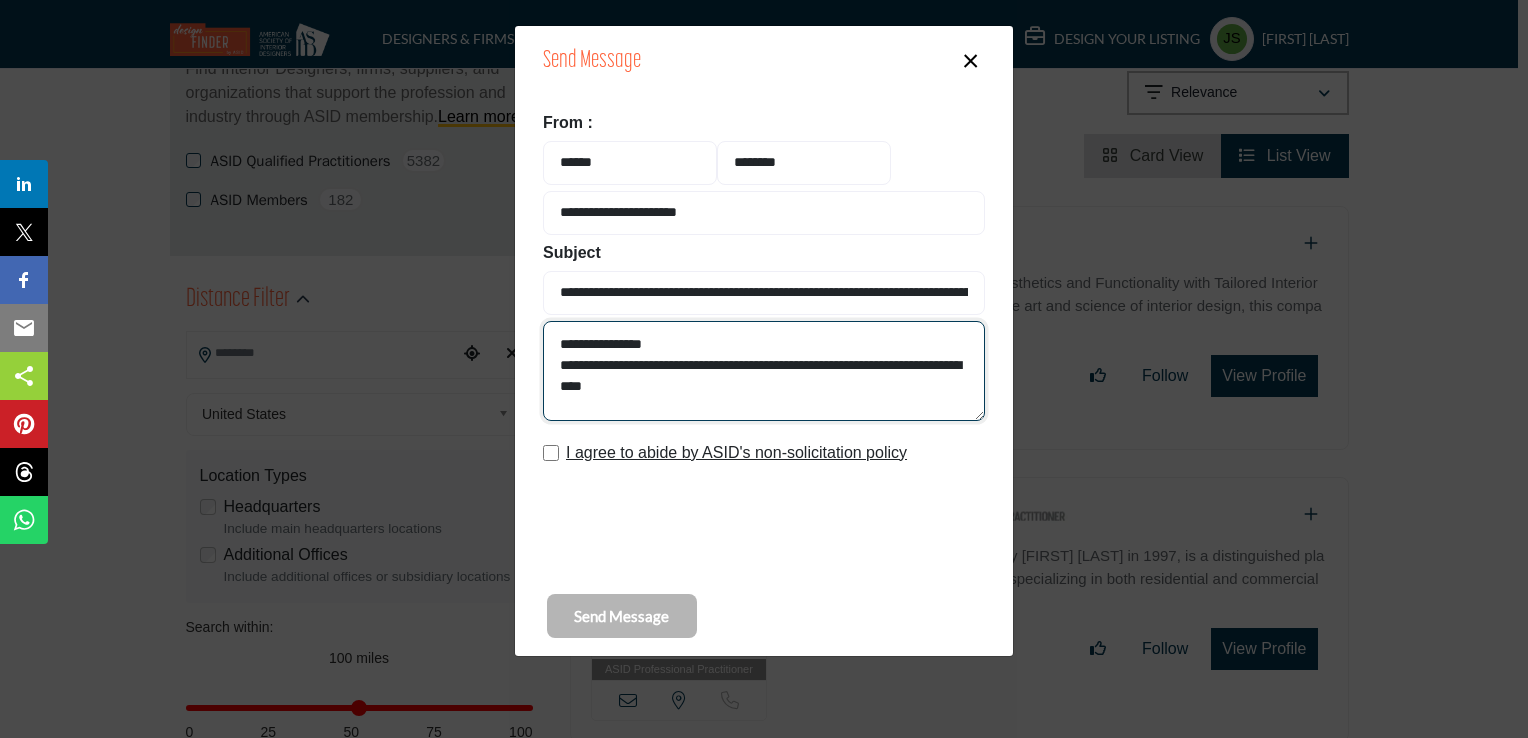 drag, startPoint x: 627, startPoint y: 387, endPoint x: 647, endPoint y: 393, distance: 20.880613 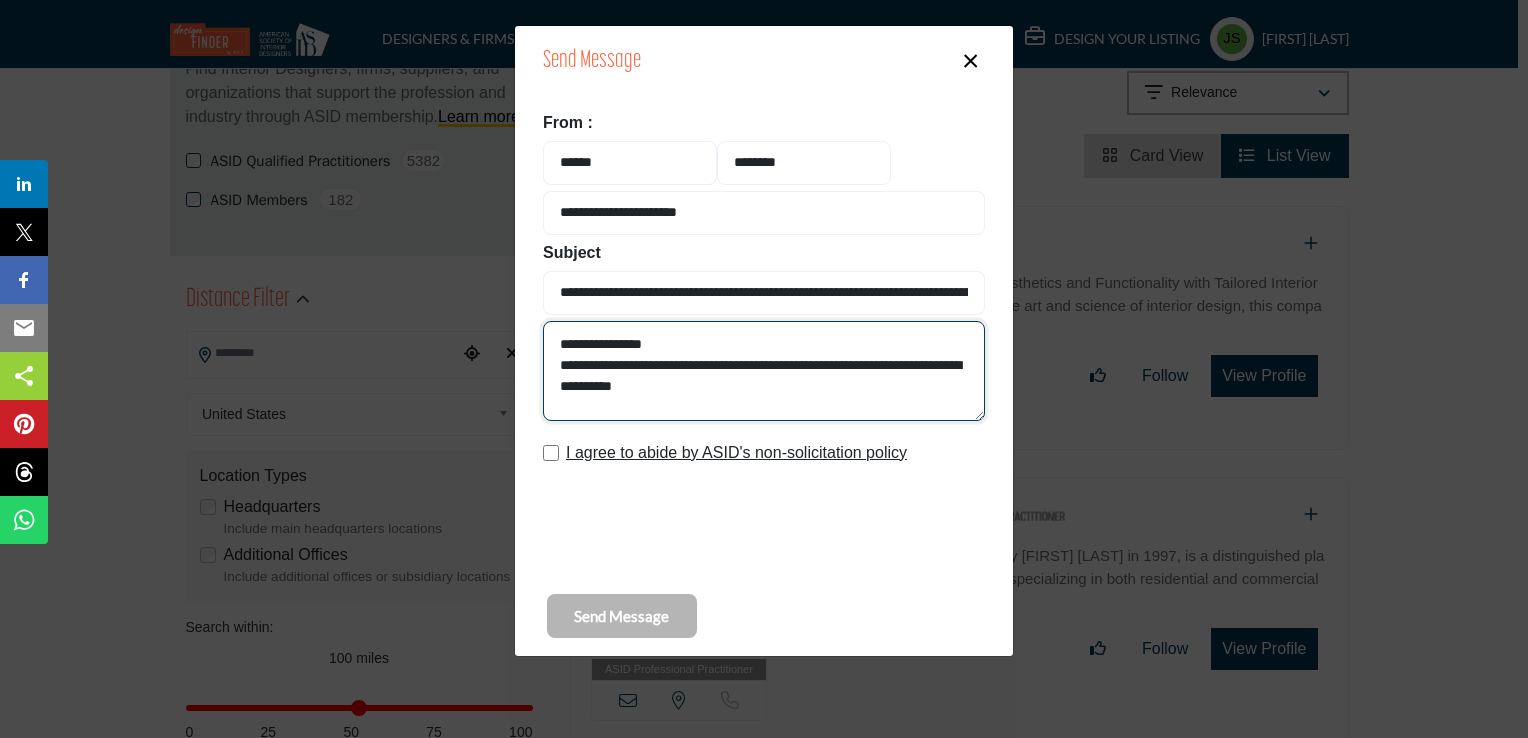 click on "**********" at bounding box center (764, 371) 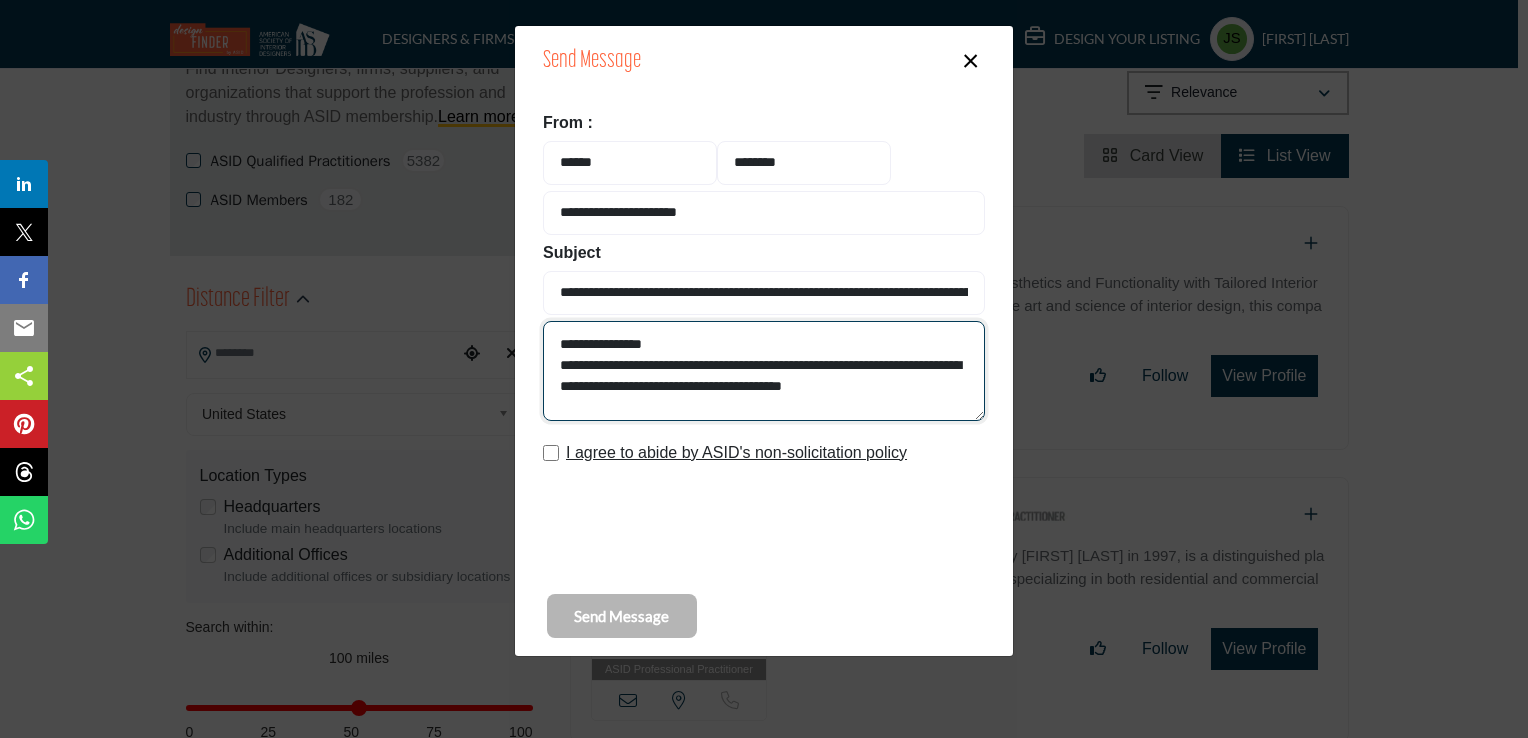 click on "**********" at bounding box center [764, 371] 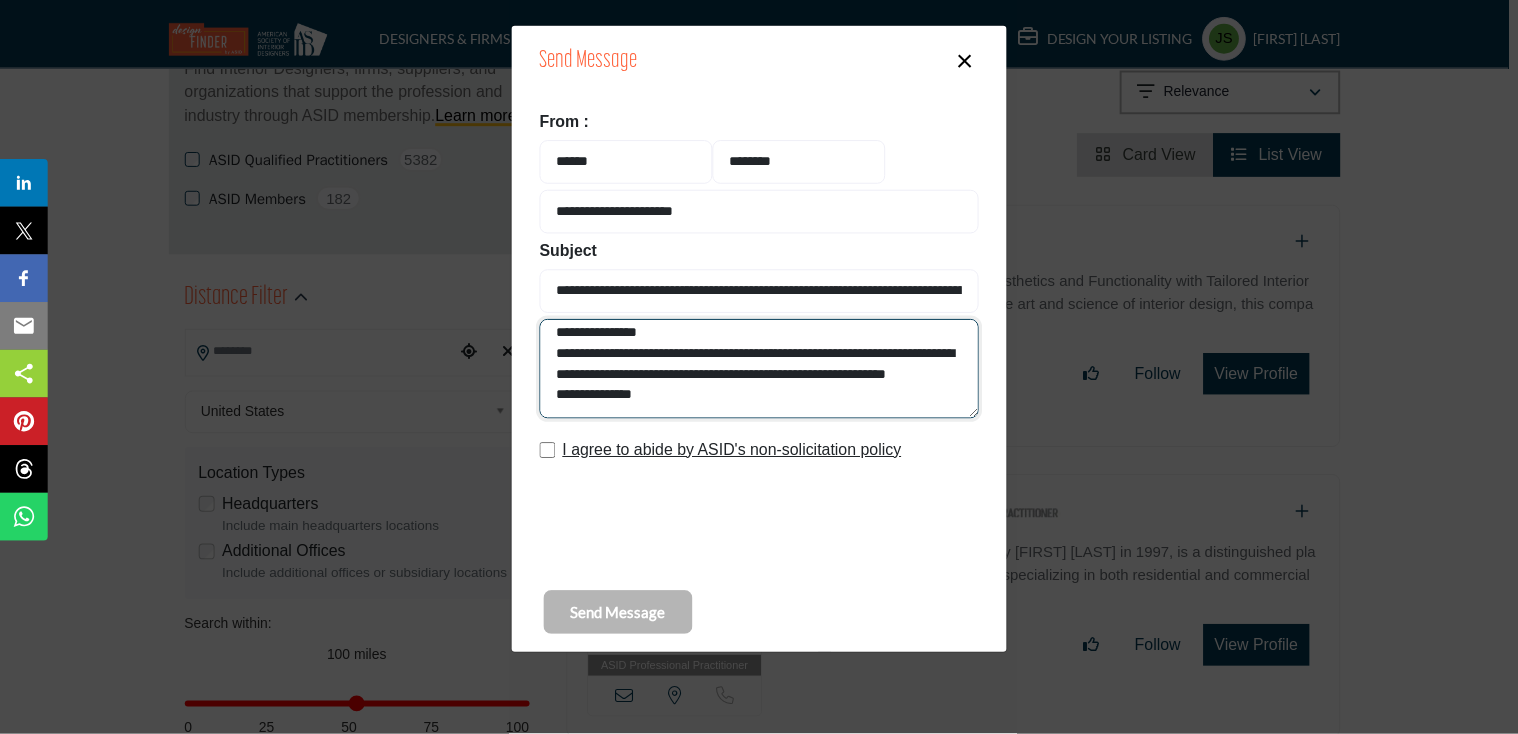 scroll, scrollTop: 37, scrollLeft: 0, axis: vertical 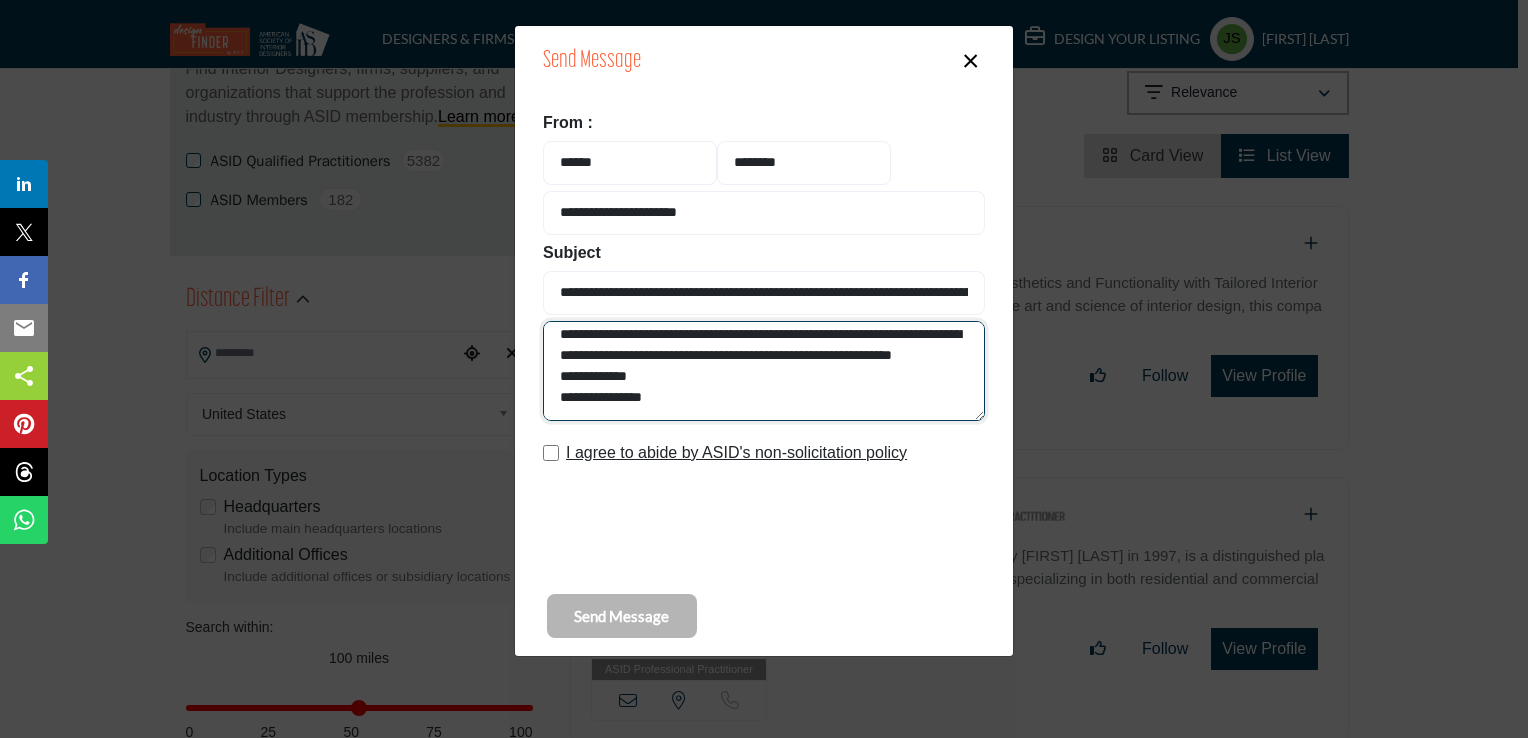 type on "**********" 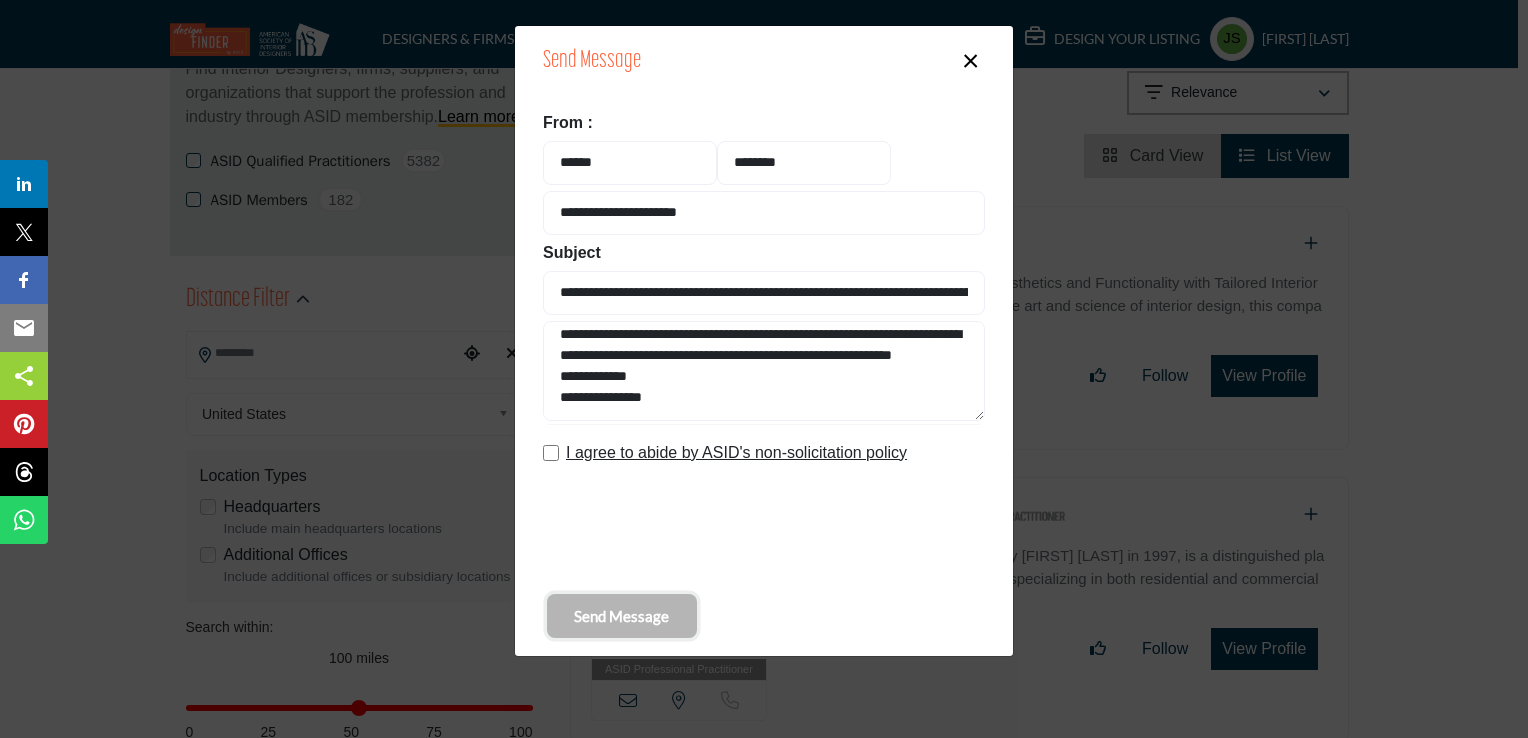 click on "Send Message" at bounding box center [621, 616] 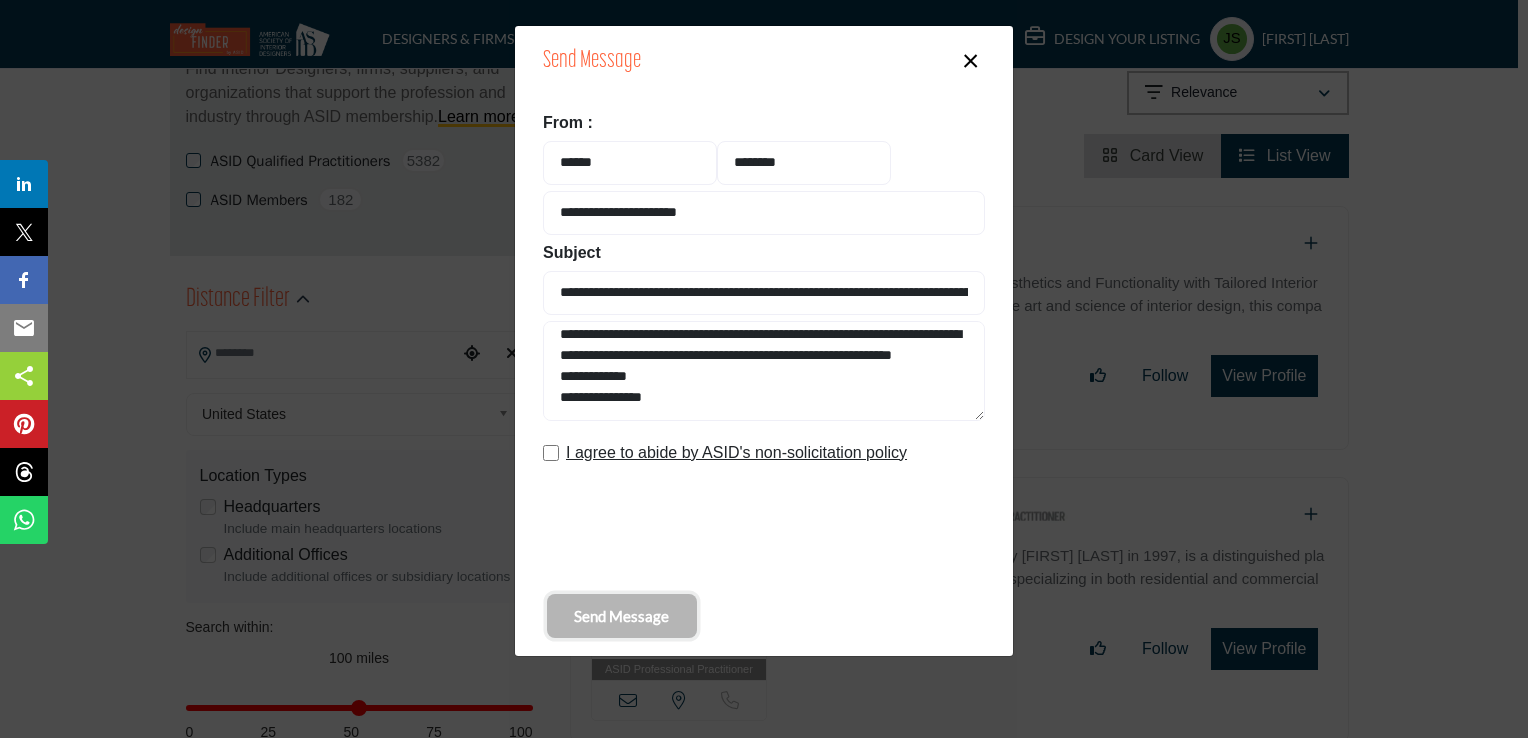 click on "Send Message" at bounding box center [621, 616] 